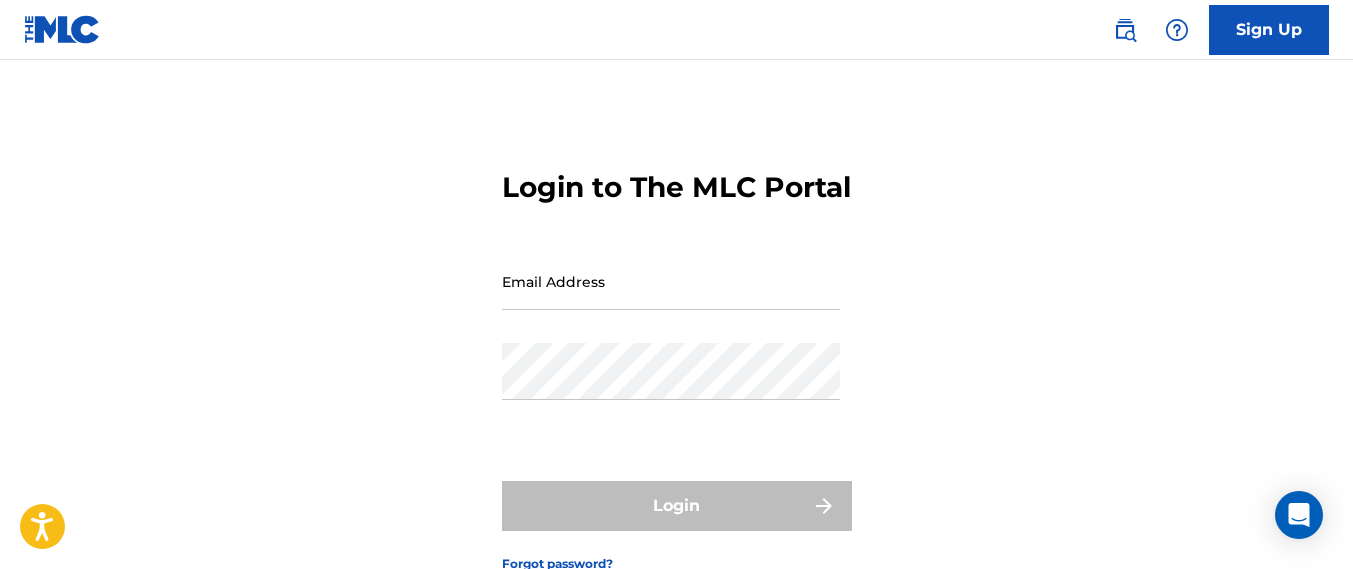 scroll, scrollTop: 0, scrollLeft: 0, axis: both 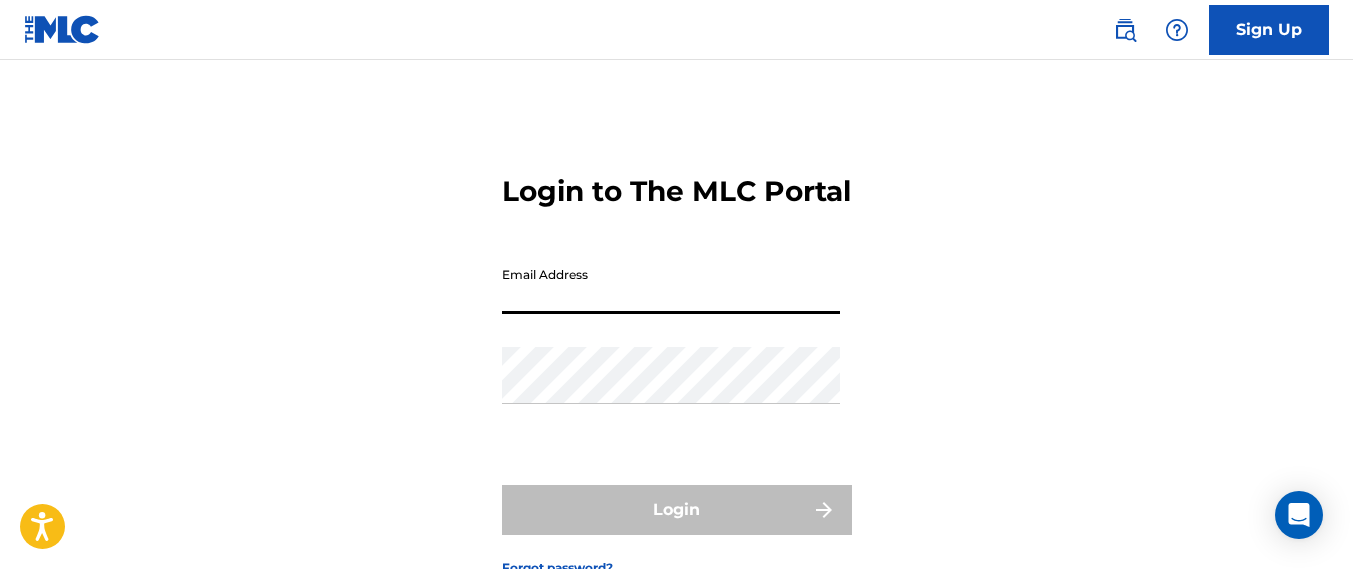 click on "Email Address" at bounding box center (671, 285) 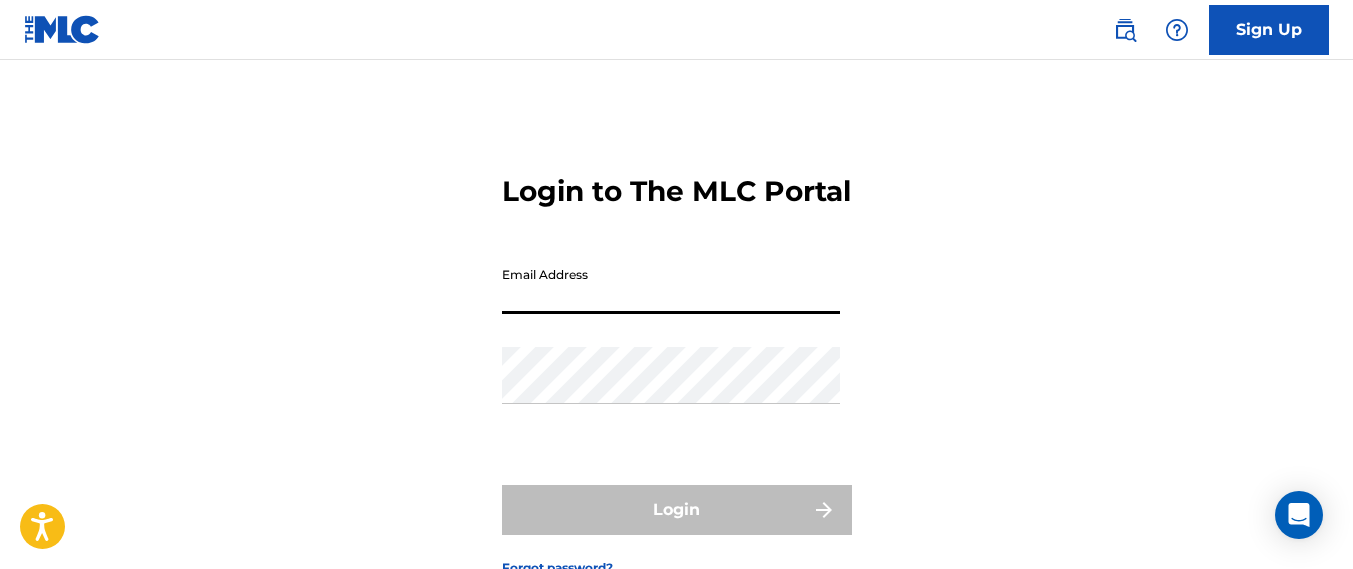 click on "Email Address" at bounding box center (671, 285) 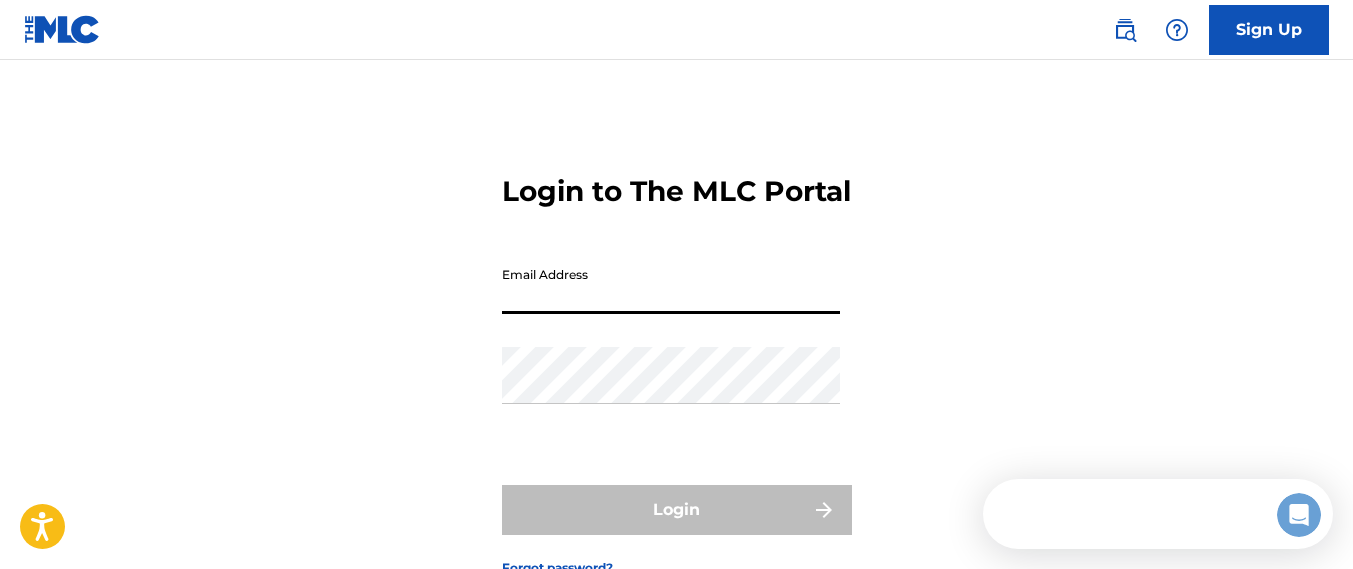 scroll, scrollTop: 0, scrollLeft: 0, axis: both 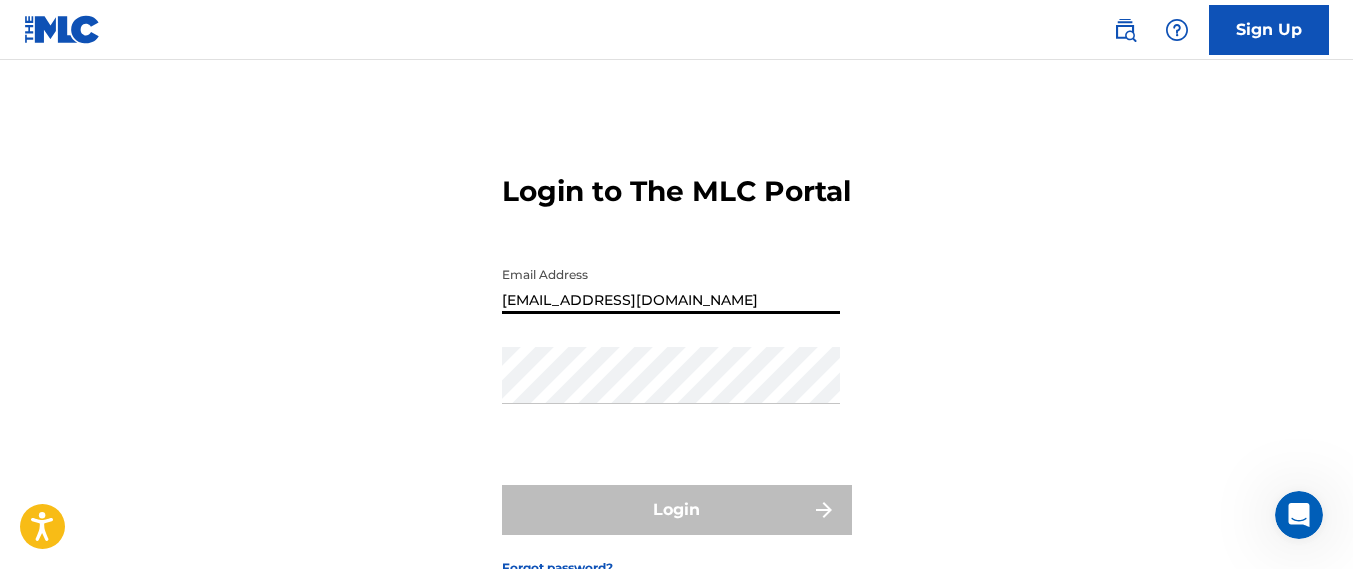 type on "[EMAIL_ADDRESS][DOMAIN_NAME]" 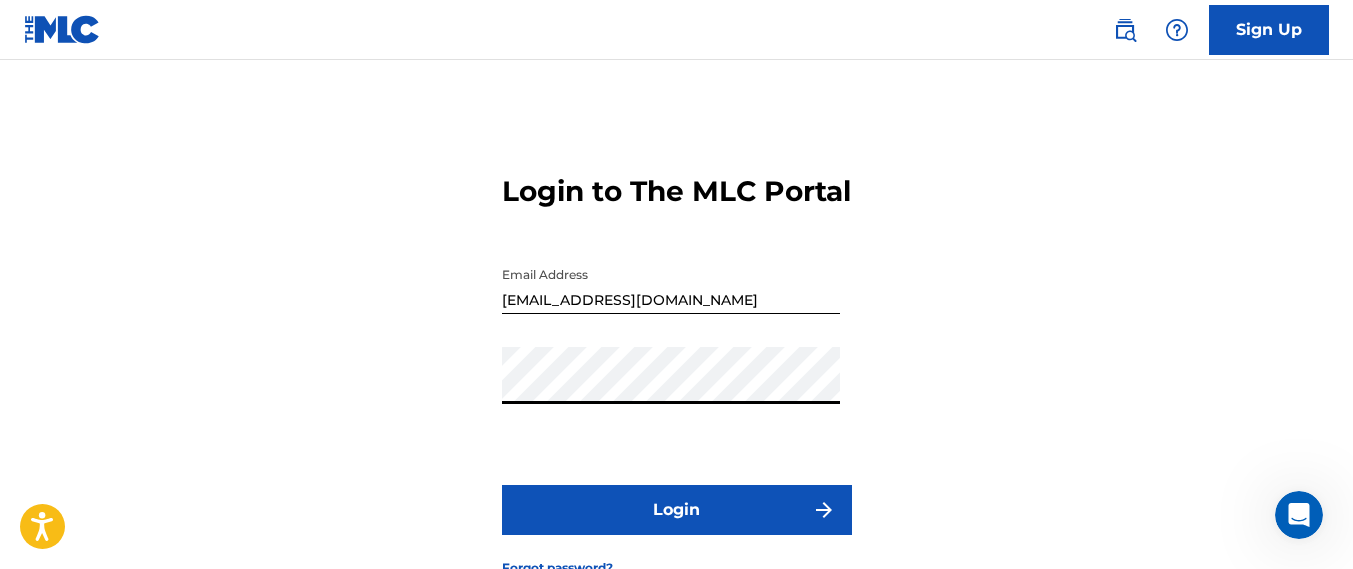 click on "Login" at bounding box center (677, 510) 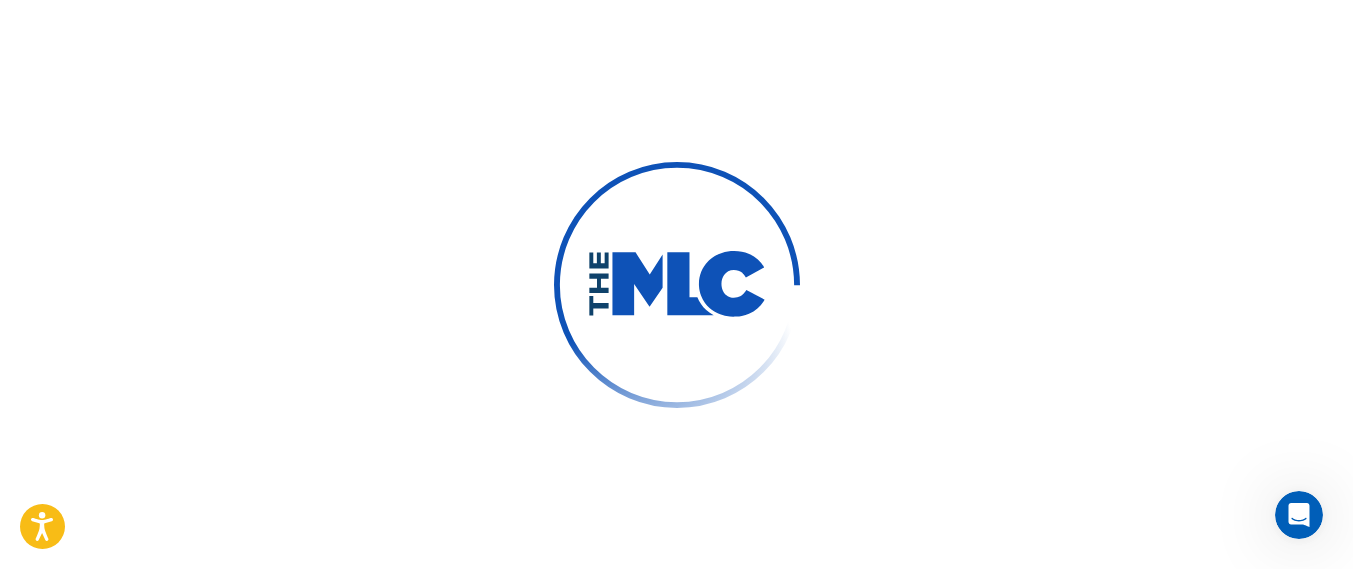 scroll, scrollTop: 160, scrollLeft: 0, axis: vertical 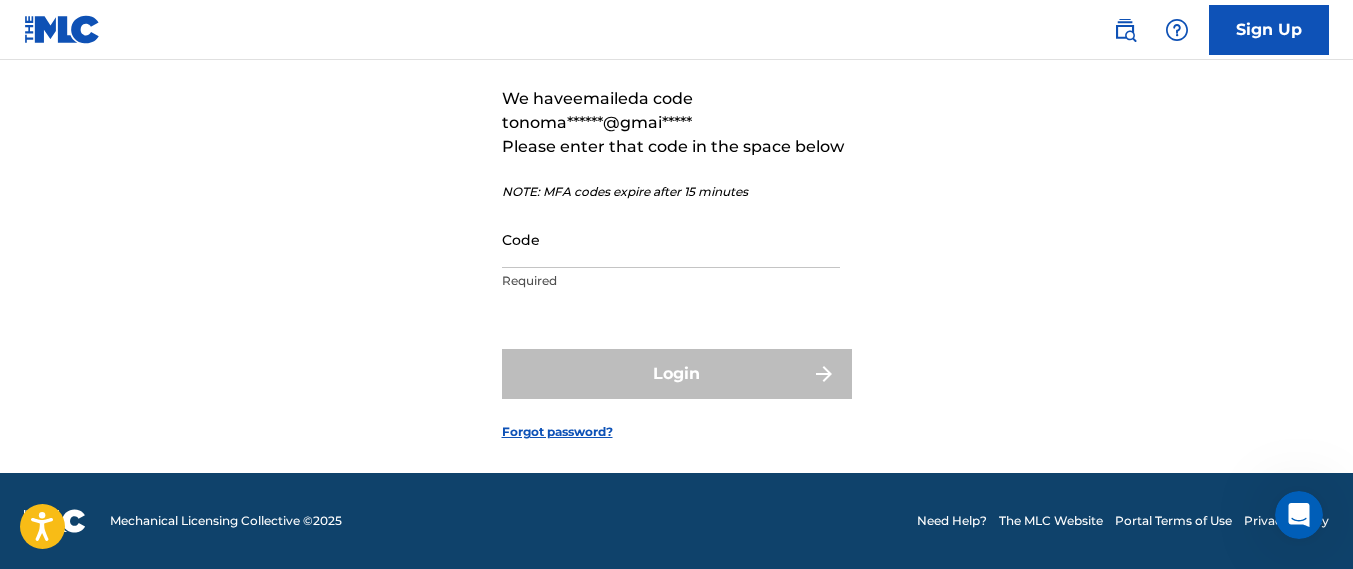 click on "Code" at bounding box center [671, 239] 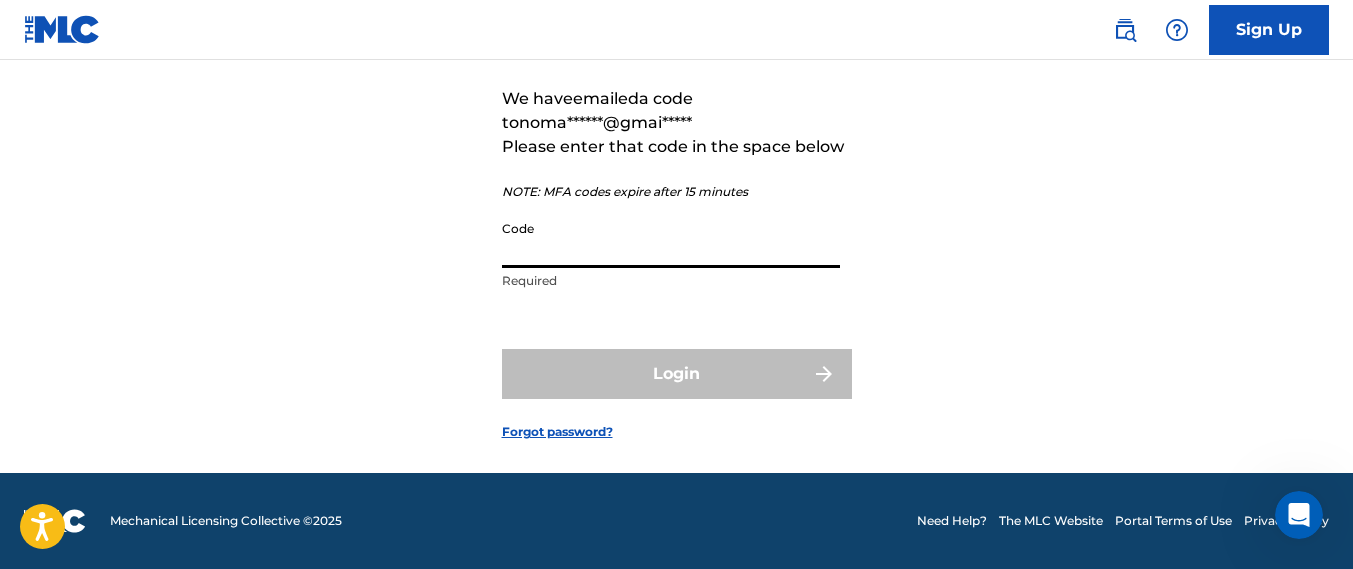 paste on "946254" 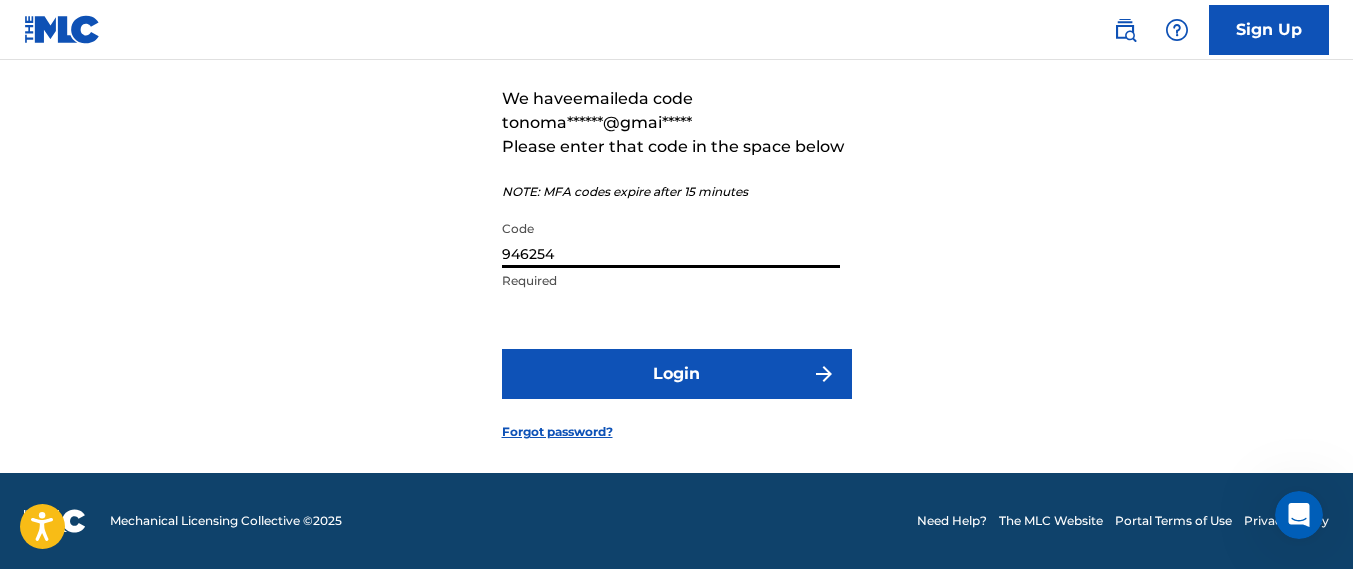type on "946254" 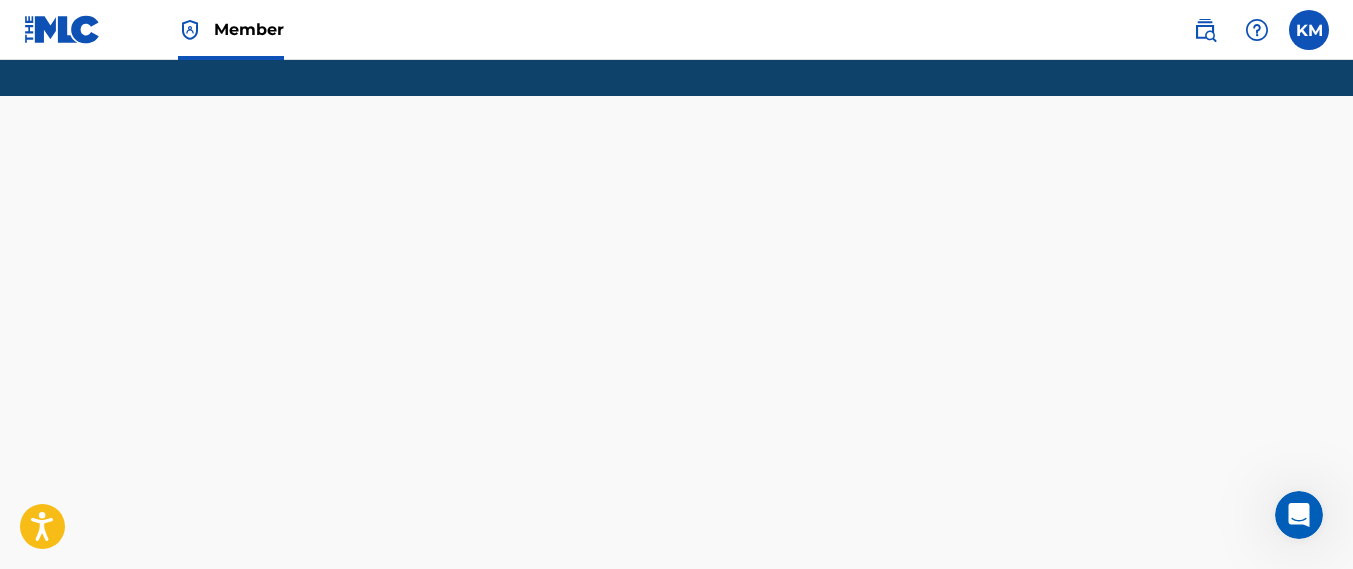 scroll, scrollTop: 0, scrollLeft: 0, axis: both 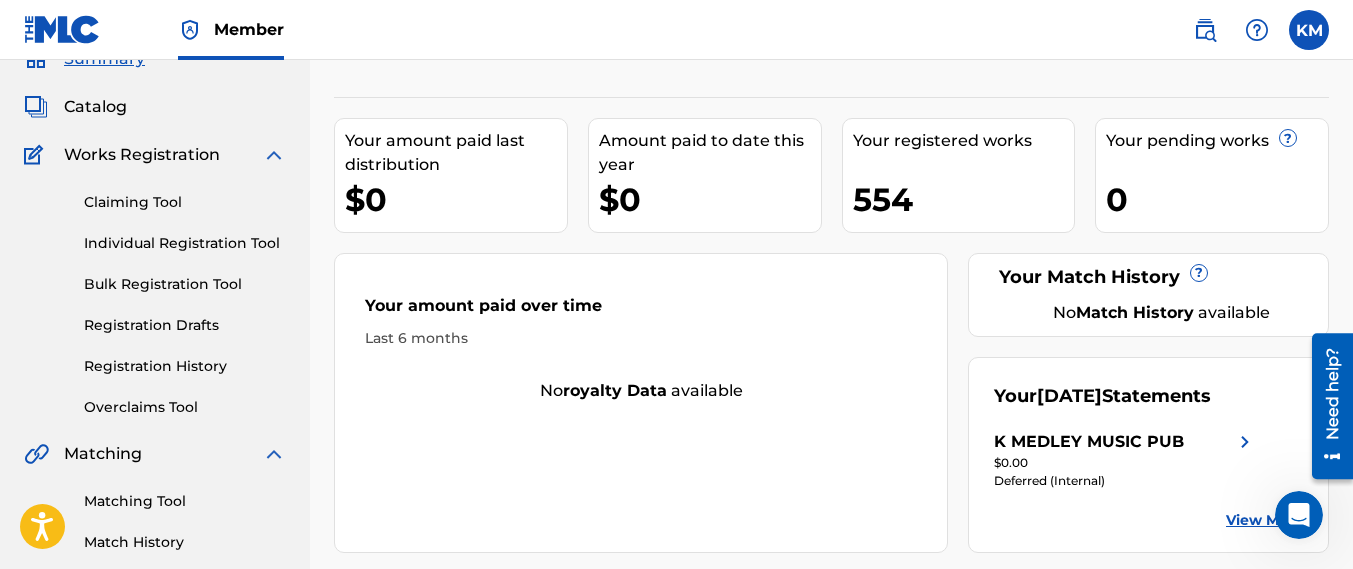 click on "Claiming Tool" at bounding box center [185, 202] 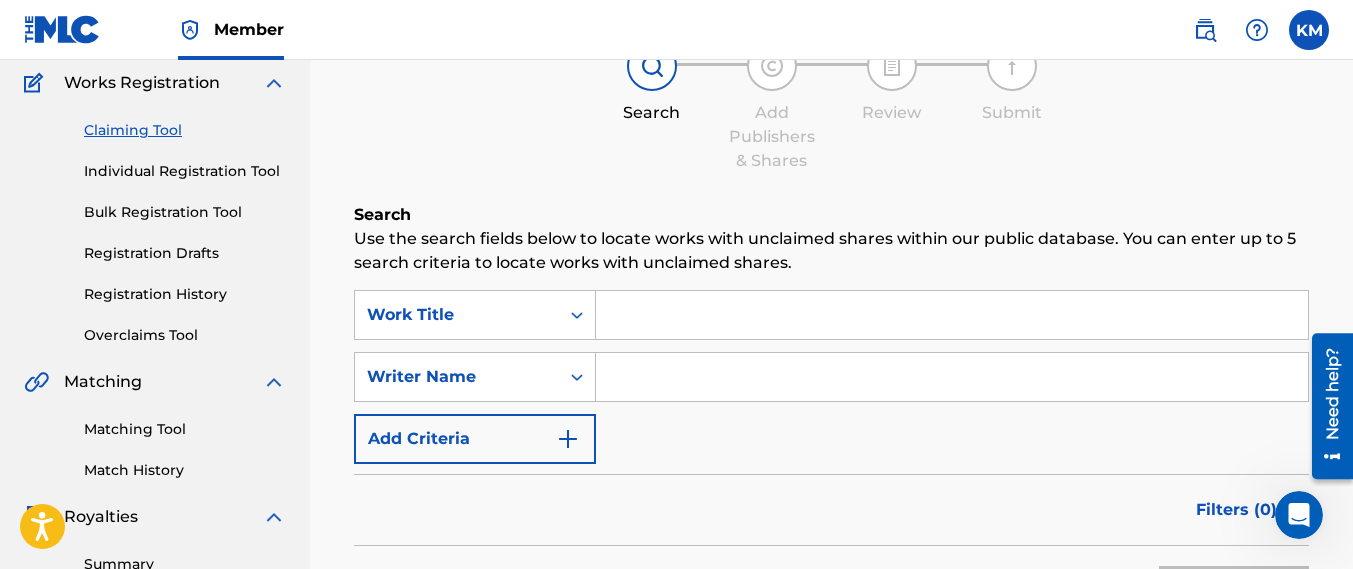 scroll, scrollTop: 165, scrollLeft: 0, axis: vertical 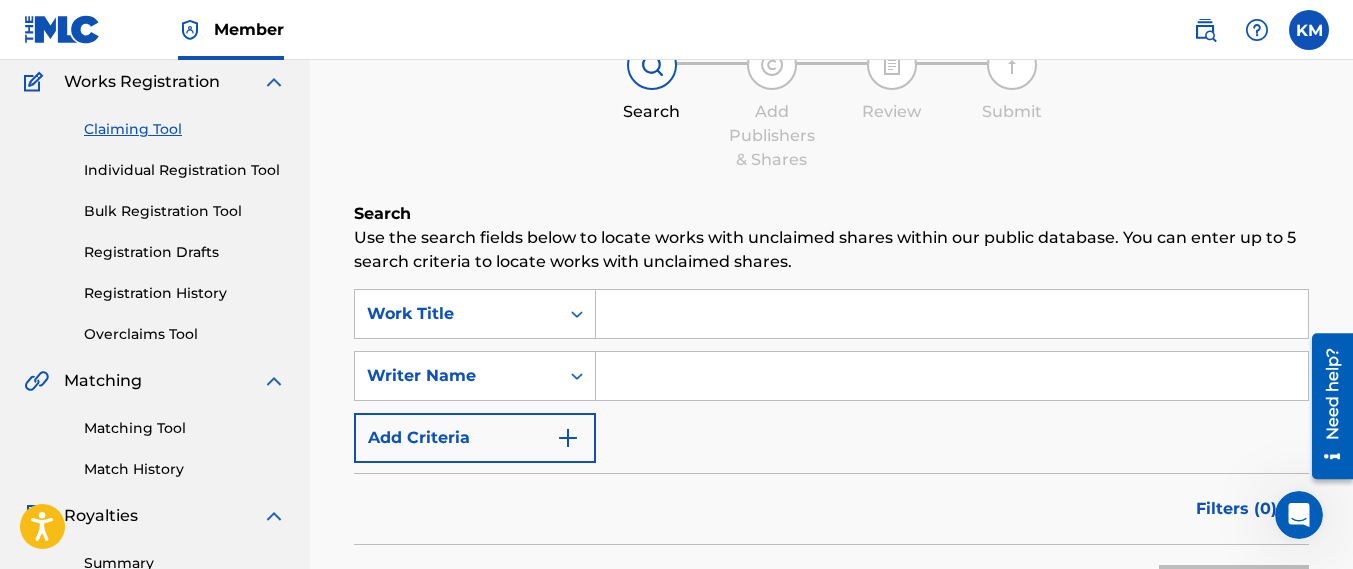 click at bounding box center [952, 376] 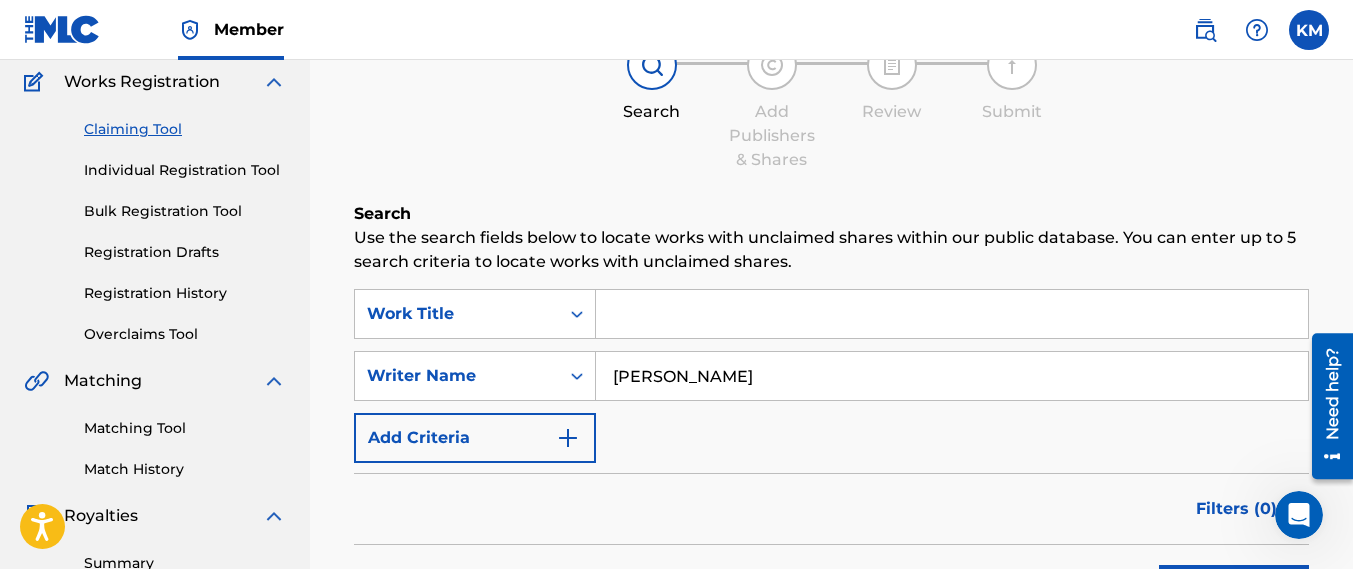 type on "[PERSON_NAME]" 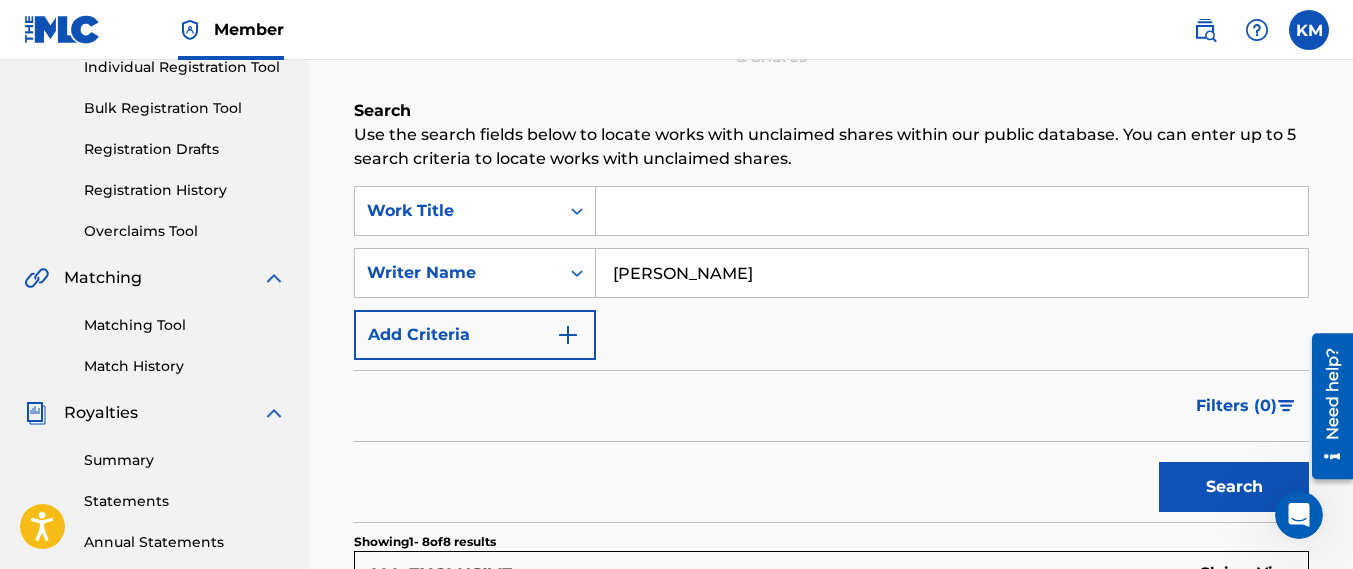 scroll, scrollTop: 375, scrollLeft: 0, axis: vertical 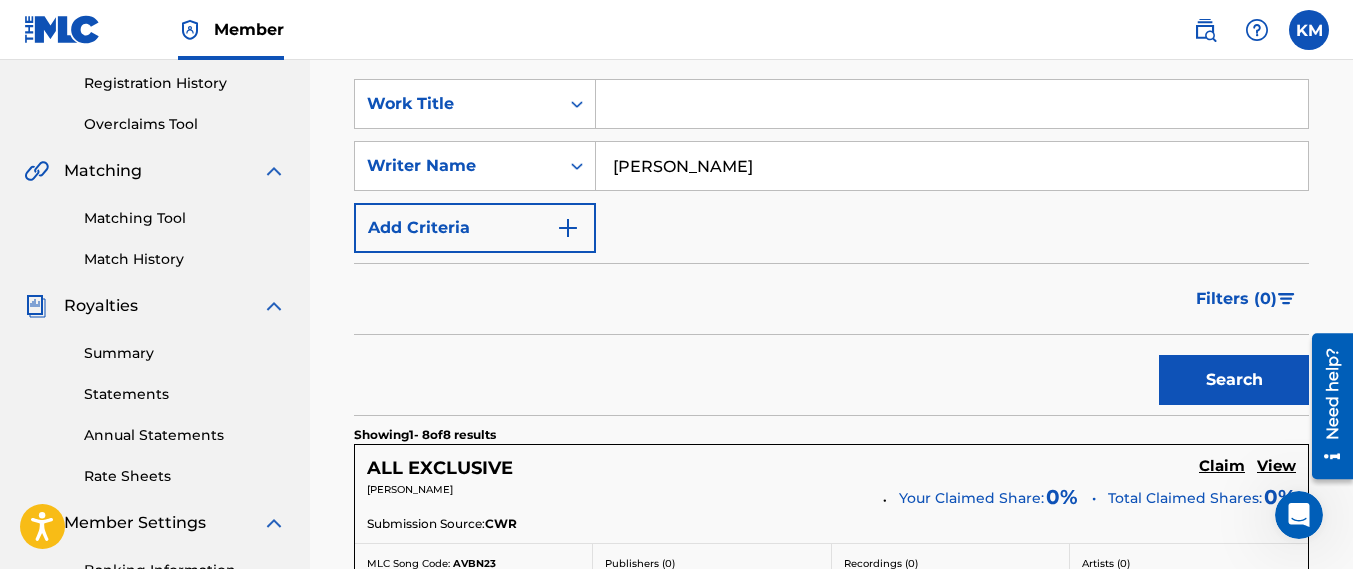 click on "Search" at bounding box center (1234, 380) 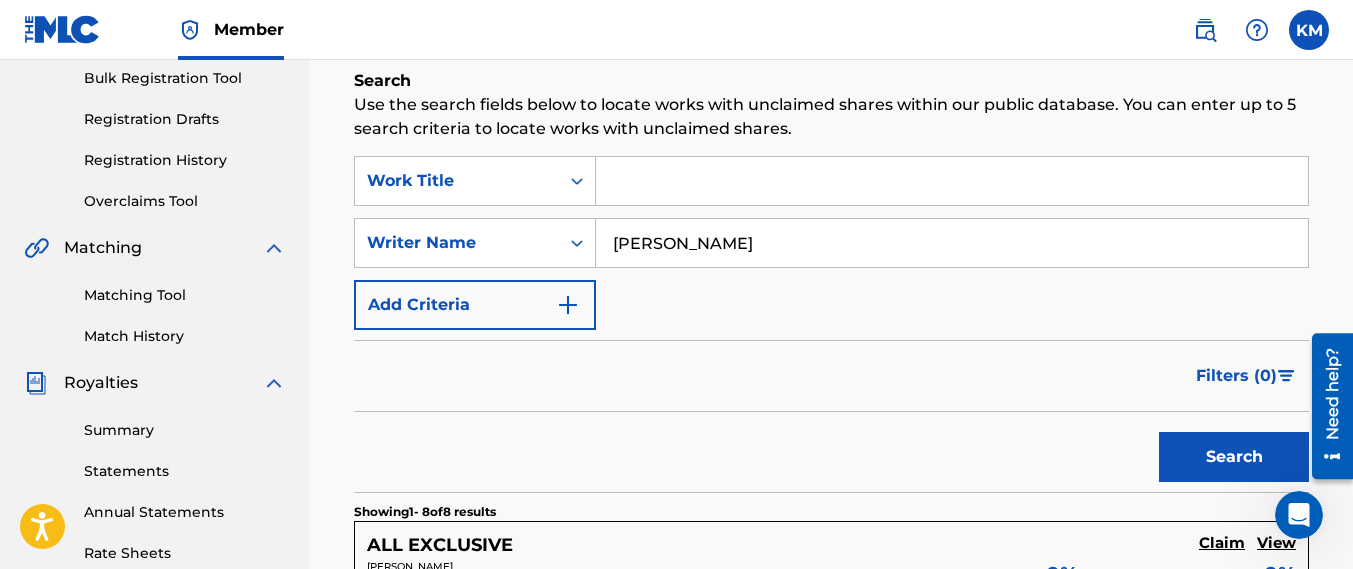 scroll, scrollTop: 300, scrollLeft: 0, axis: vertical 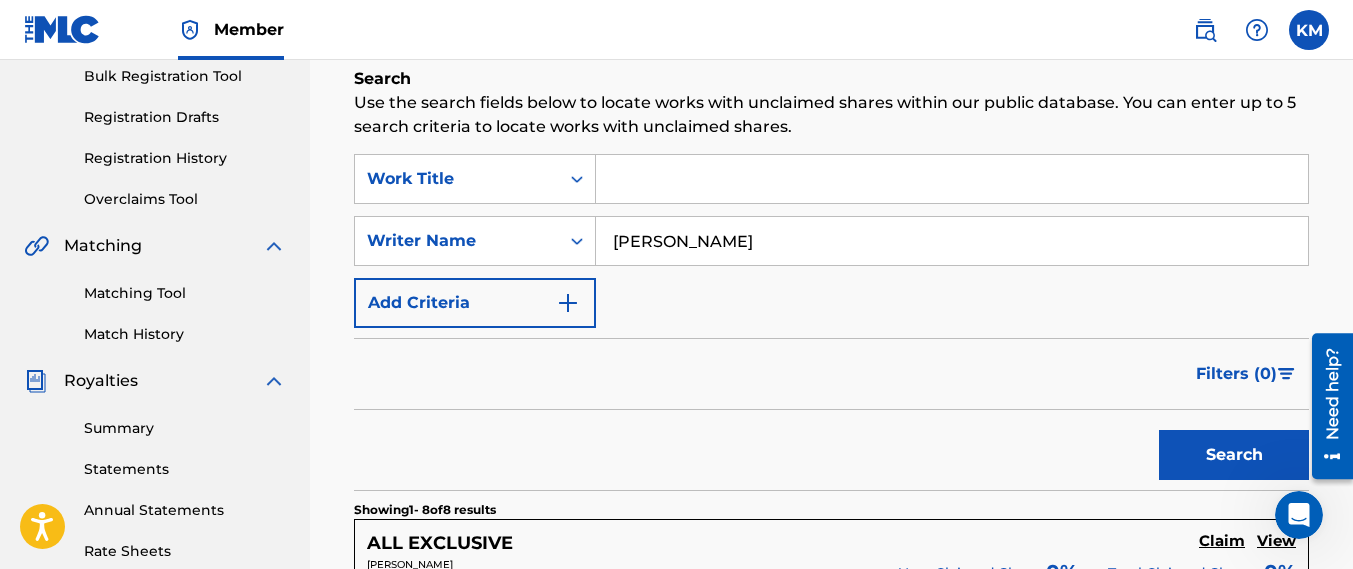 click on "Registration History" at bounding box center [185, 158] 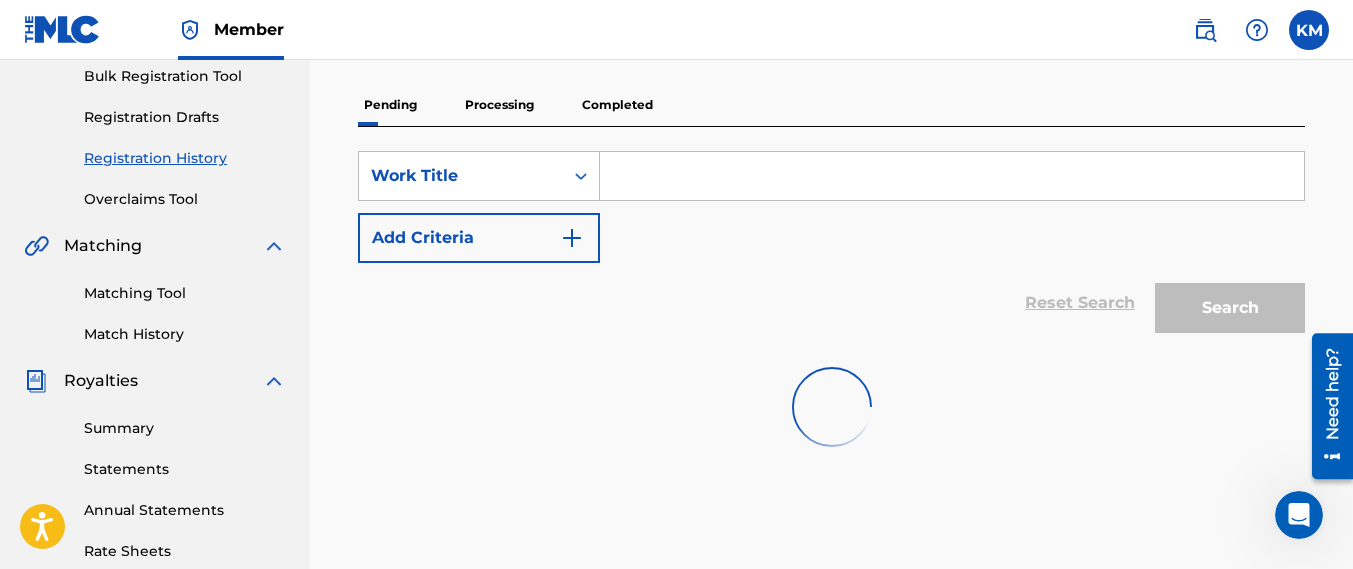scroll, scrollTop: 0, scrollLeft: 0, axis: both 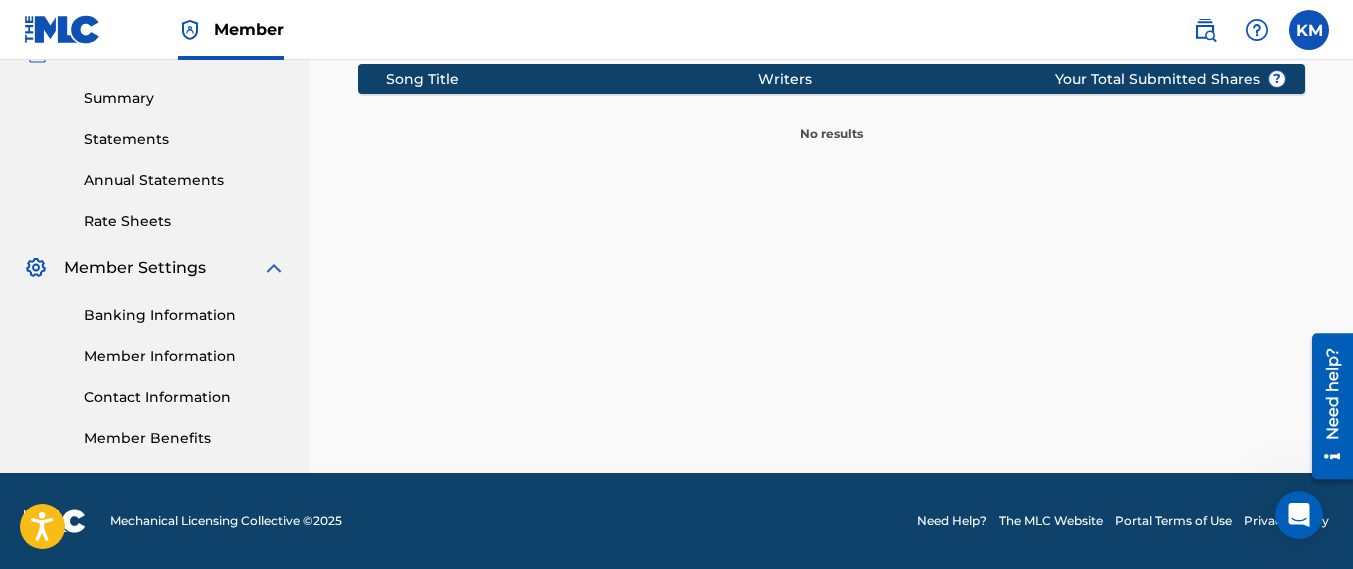 click on "Banking Information" at bounding box center (185, 315) 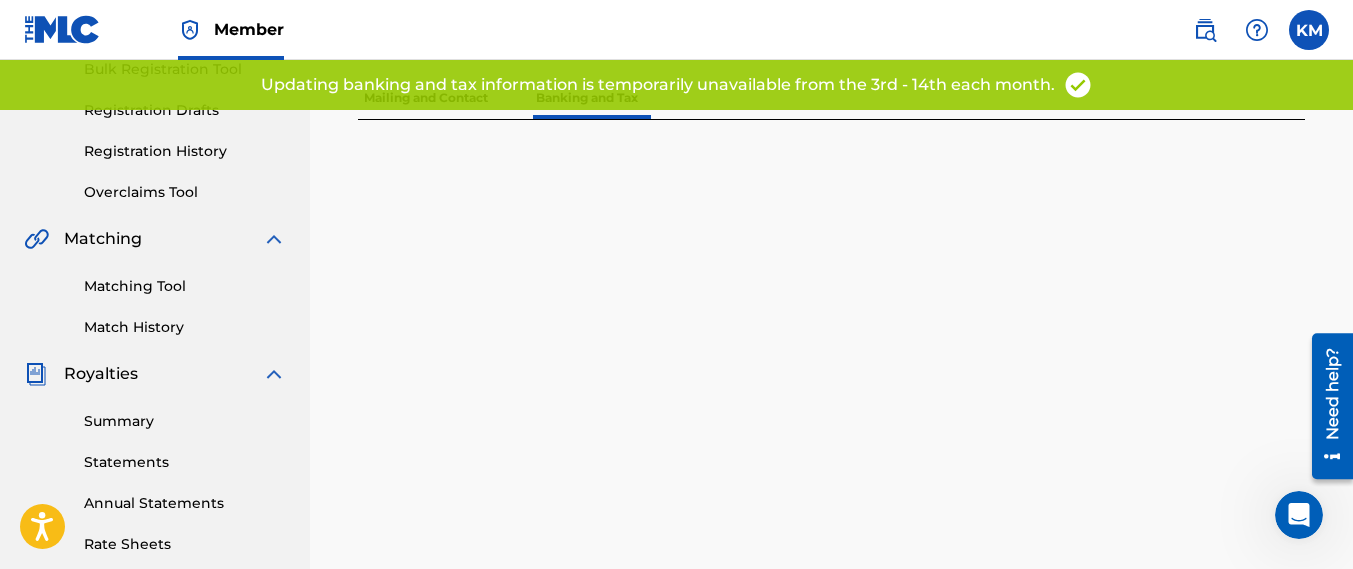 scroll, scrollTop: 0, scrollLeft: 0, axis: both 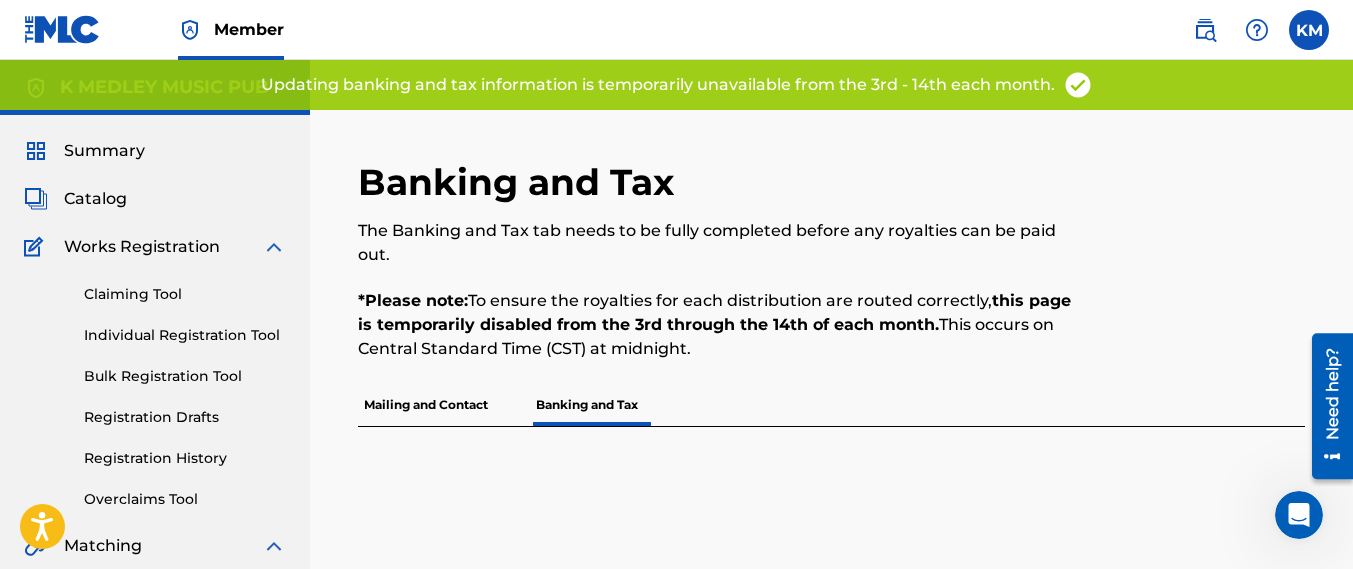 click on "Mailing and Contact" at bounding box center [426, 405] 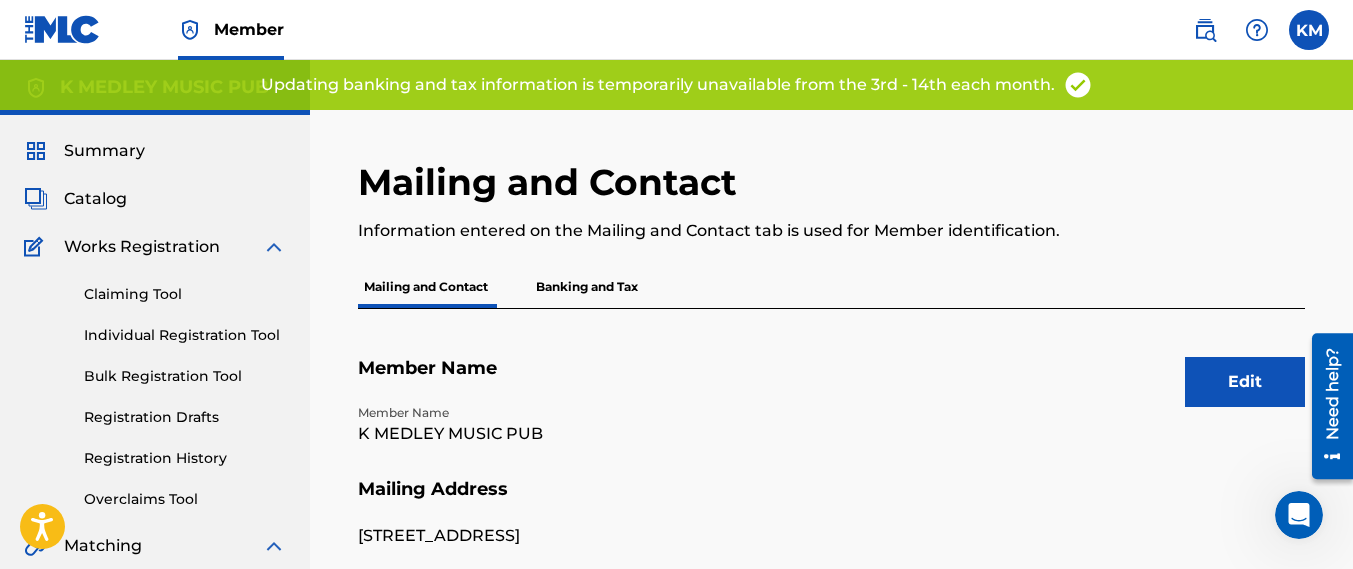 scroll, scrollTop: 4, scrollLeft: 0, axis: vertical 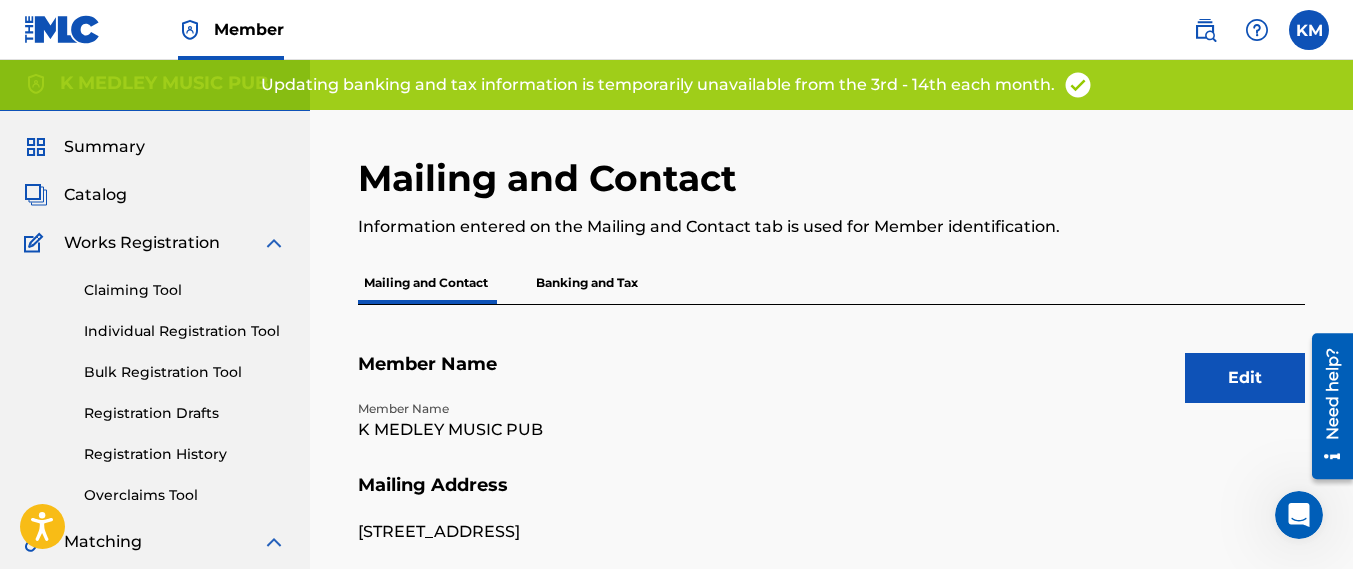 click on "Banking and Tax" at bounding box center (587, 283) 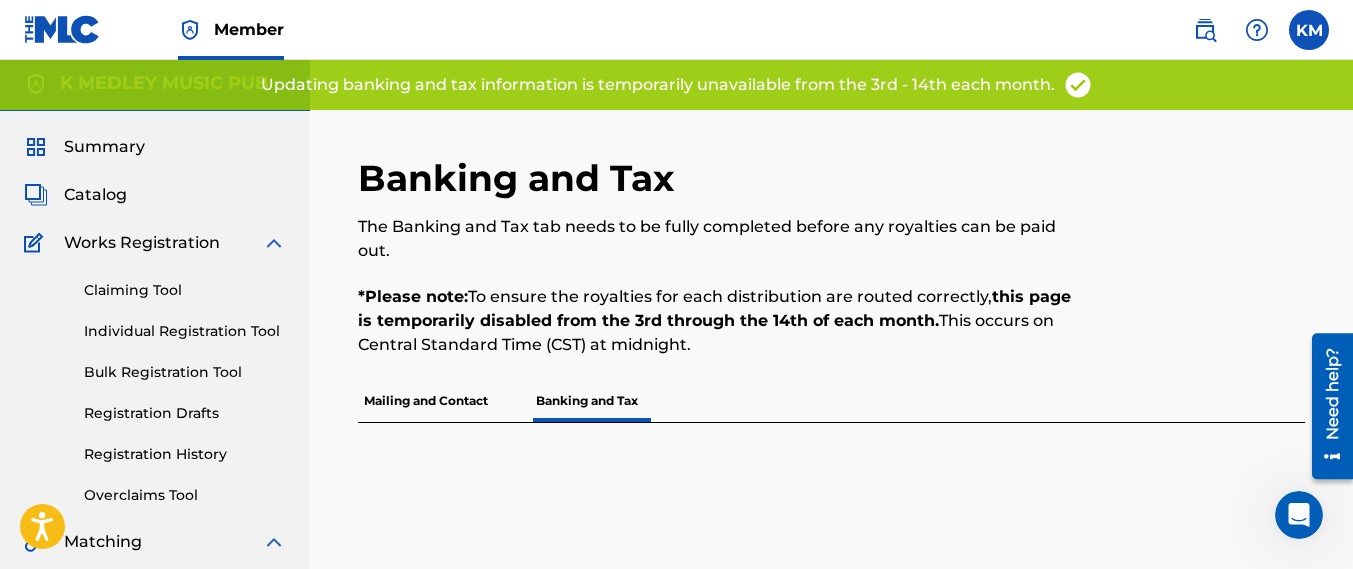 scroll, scrollTop: 0, scrollLeft: 0, axis: both 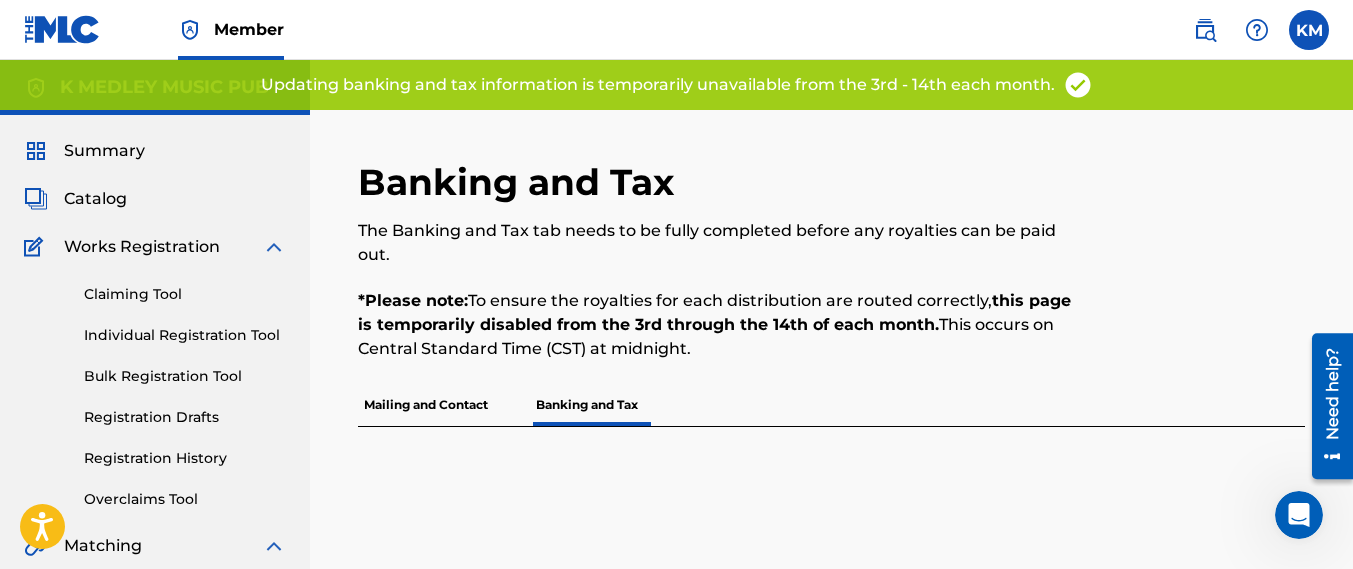 click on "Mailing and Contact" at bounding box center (426, 405) 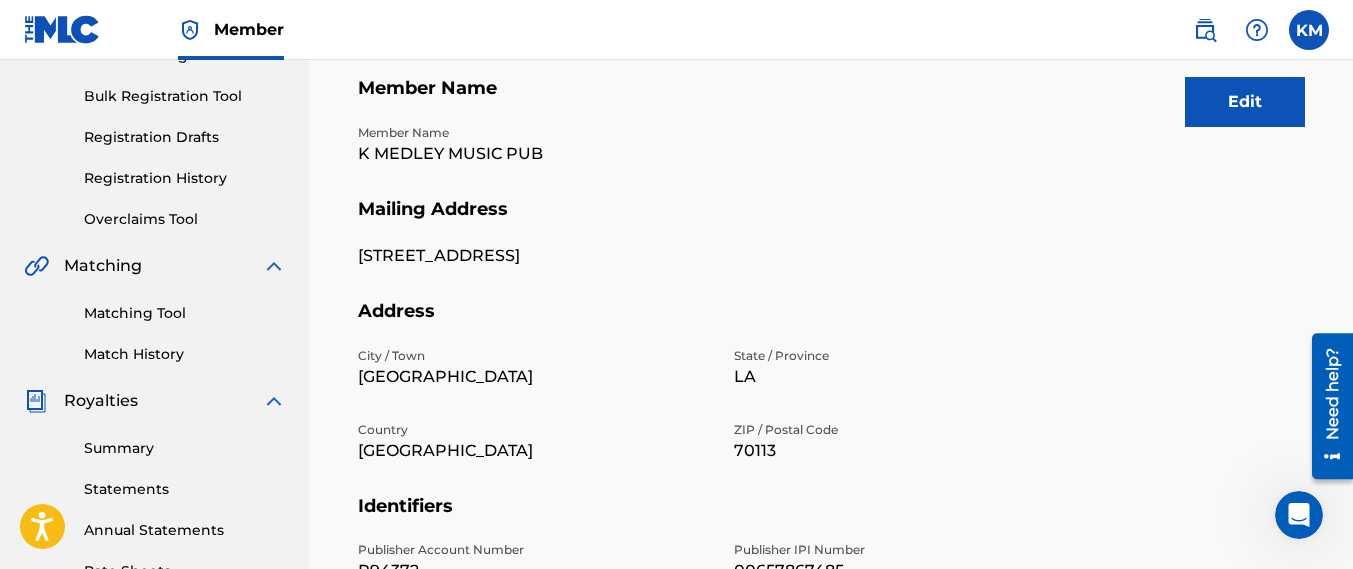 scroll, scrollTop: 104, scrollLeft: 0, axis: vertical 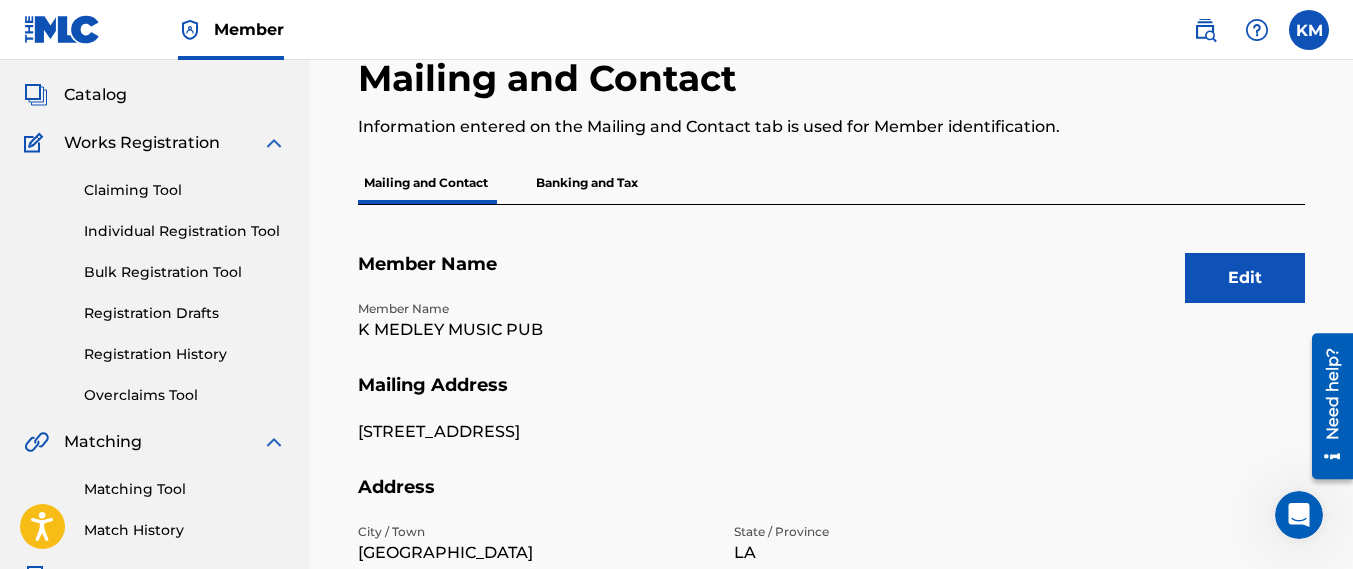 click on "Banking and Tax" at bounding box center (587, 183) 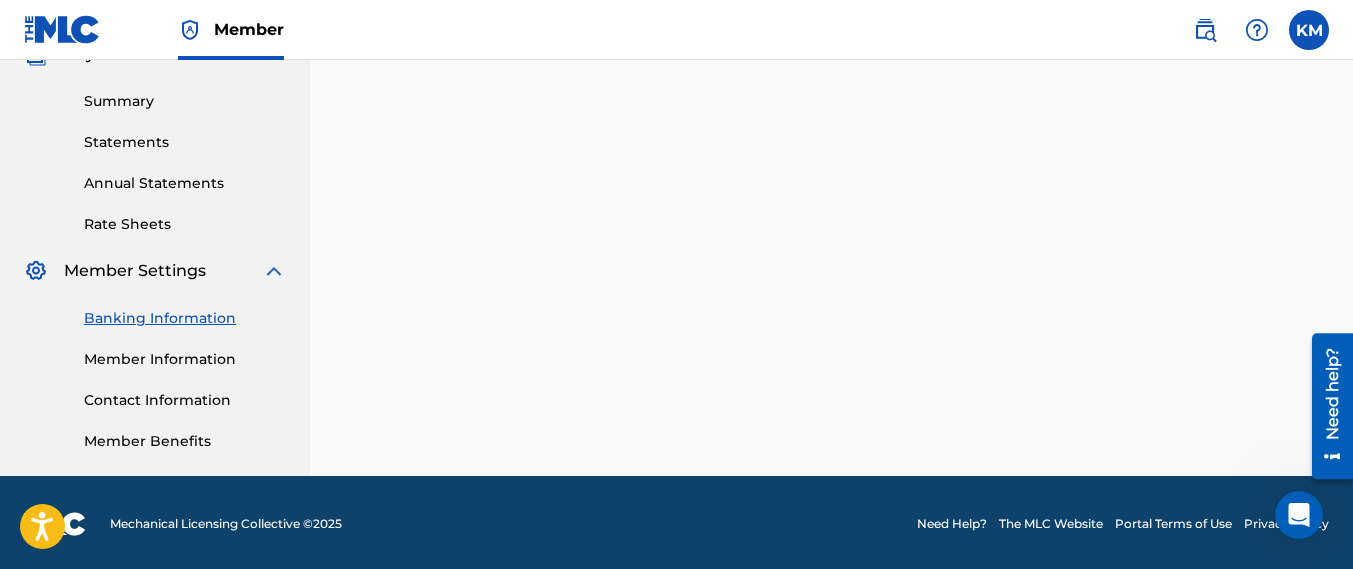 scroll, scrollTop: 630, scrollLeft: 0, axis: vertical 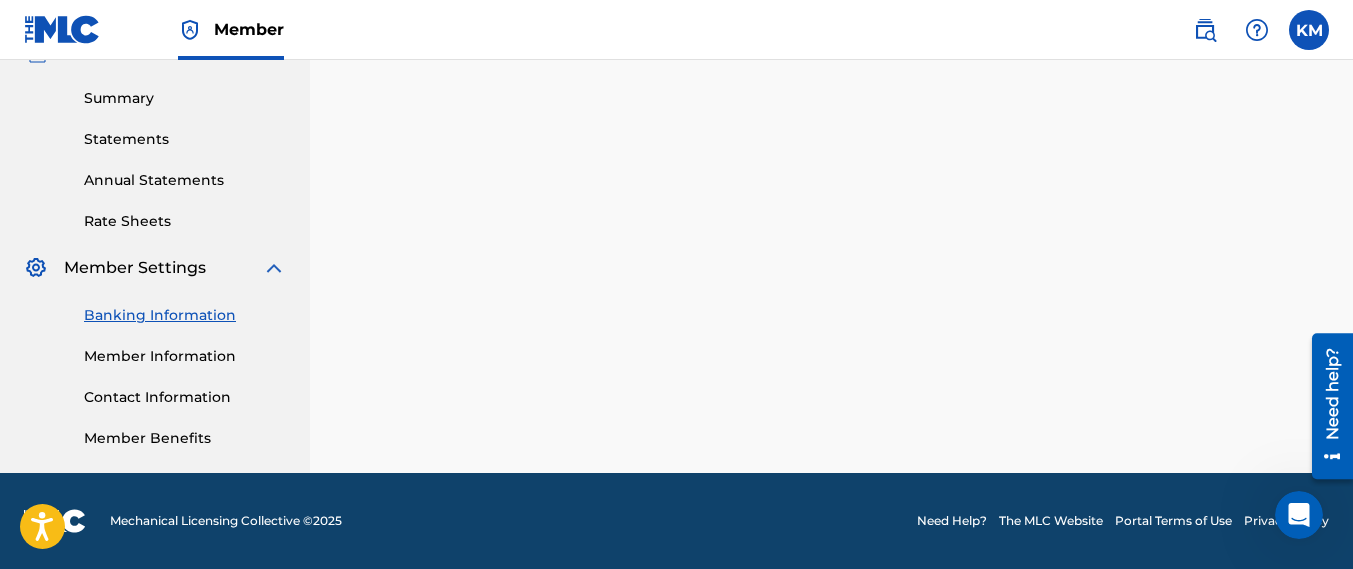 click on "Member Information" at bounding box center [185, 356] 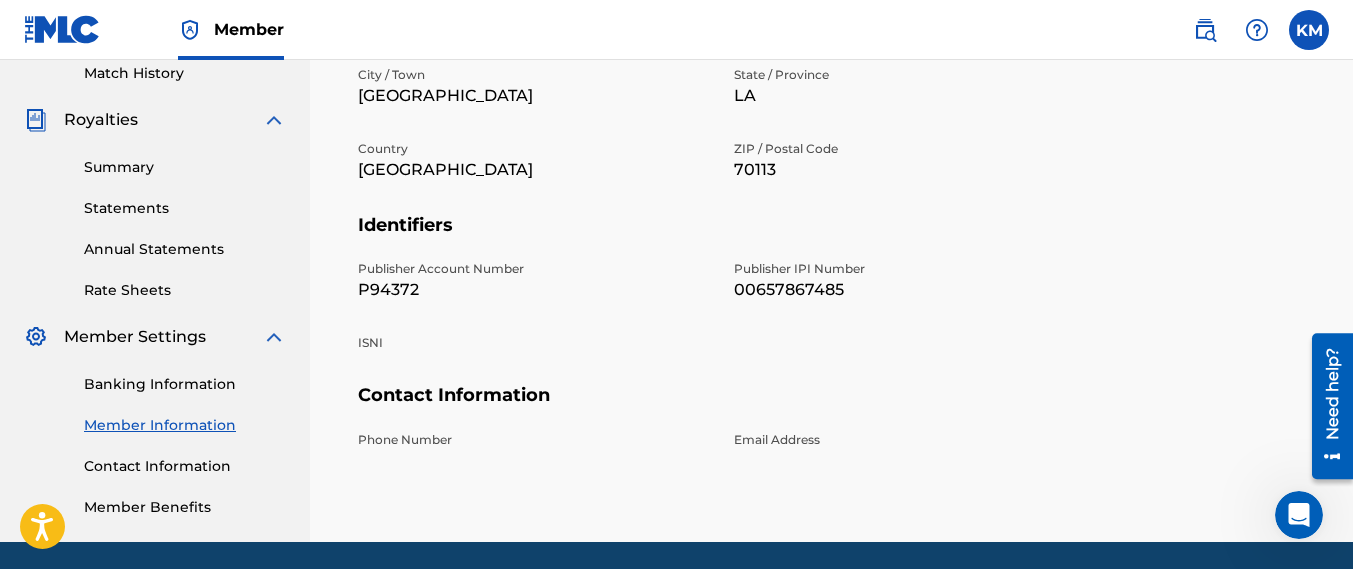 scroll, scrollTop: 630, scrollLeft: 0, axis: vertical 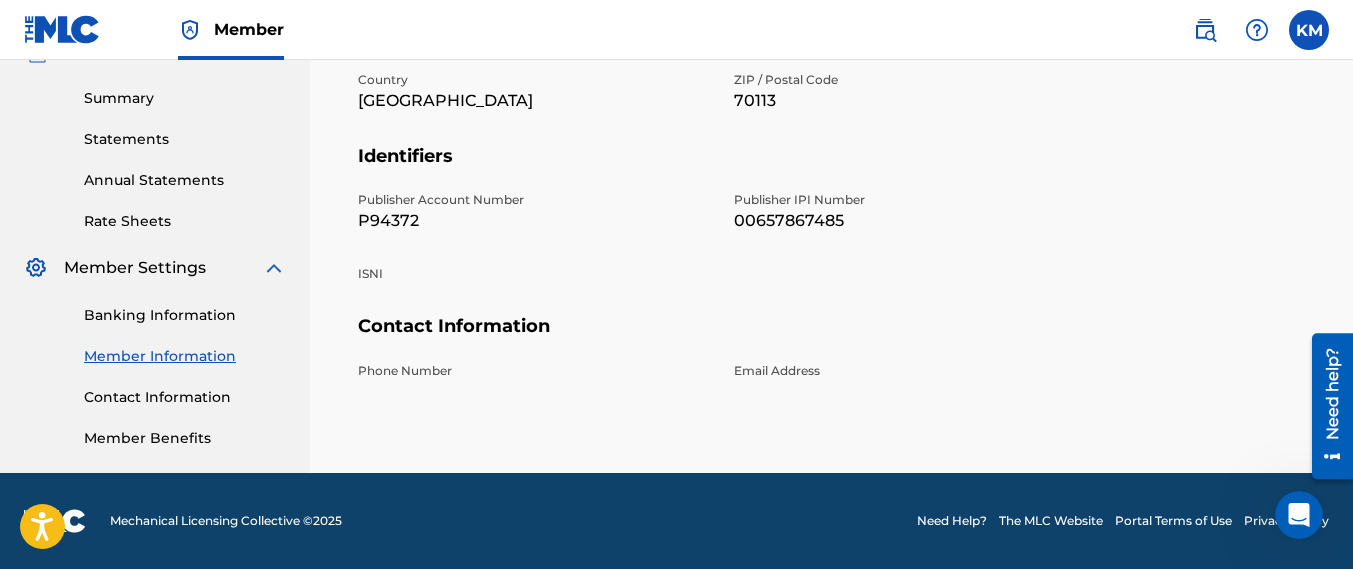 click on "Contact Information" at bounding box center (185, 397) 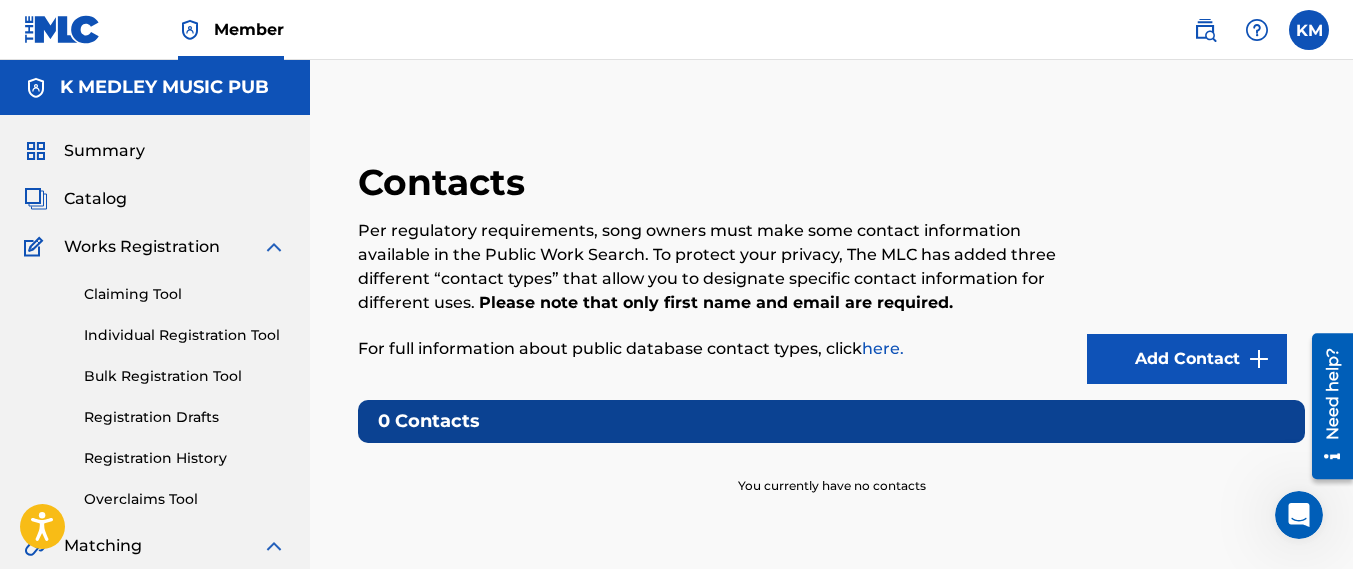 scroll, scrollTop: 630, scrollLeft: 0, axis: vertical 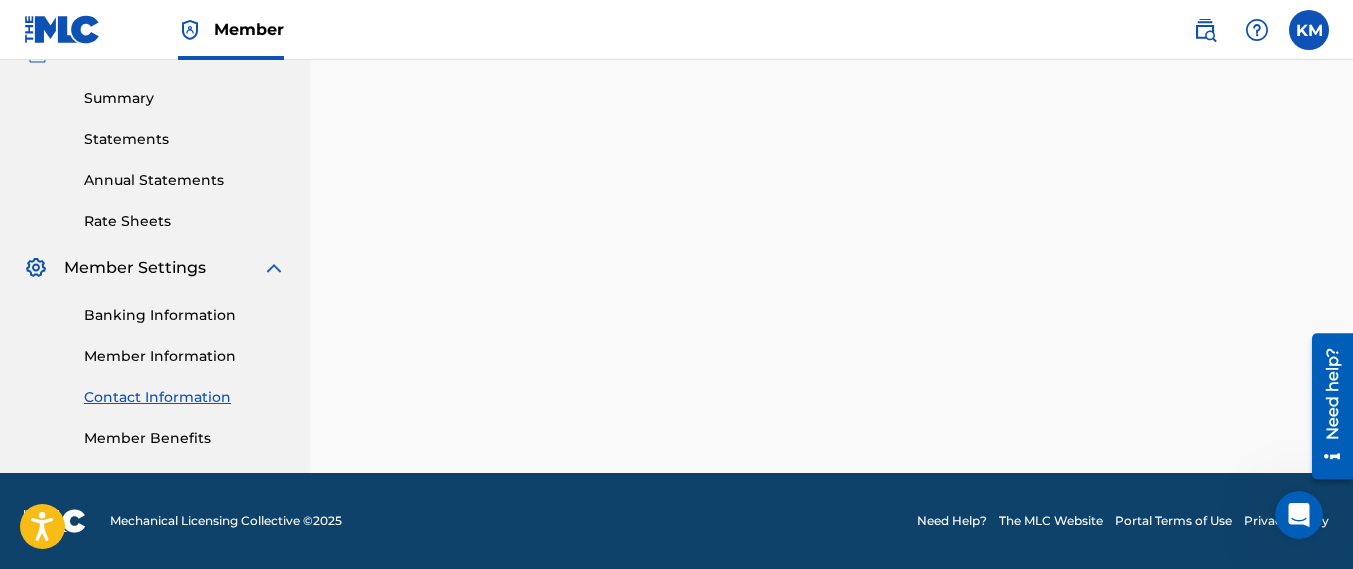click on "Banking Information Member Information Contact Information Member Benefits" at bounding box center [155, 364] 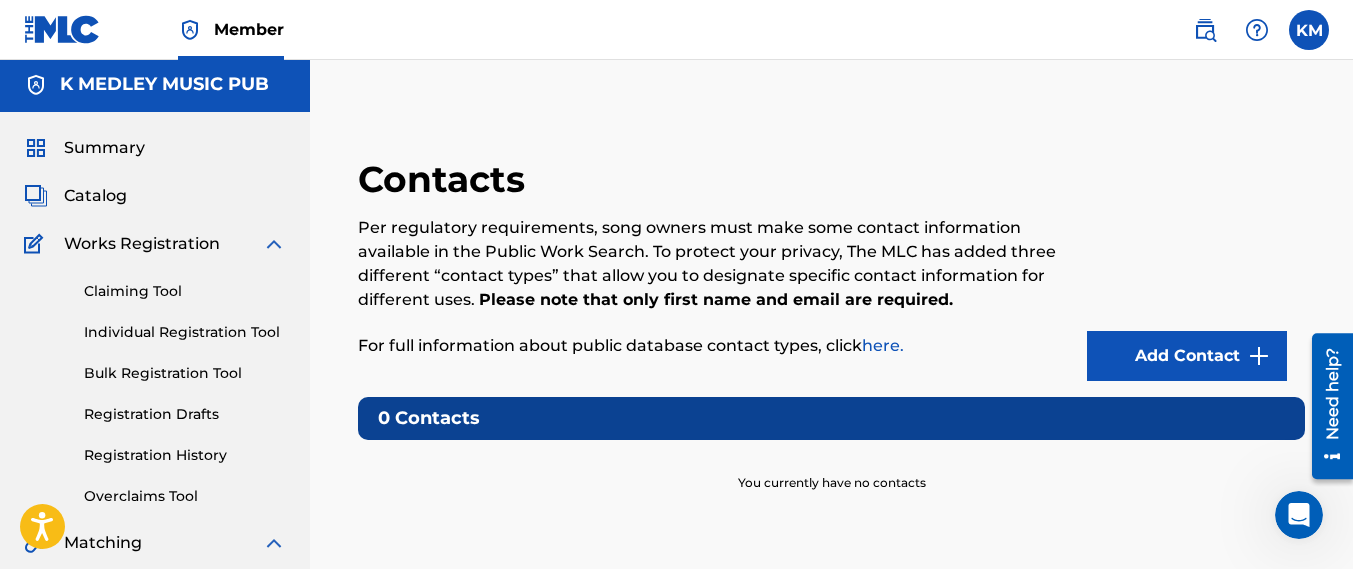 scroll, scrollTop: 0, scrollLeft: 0, axis: both 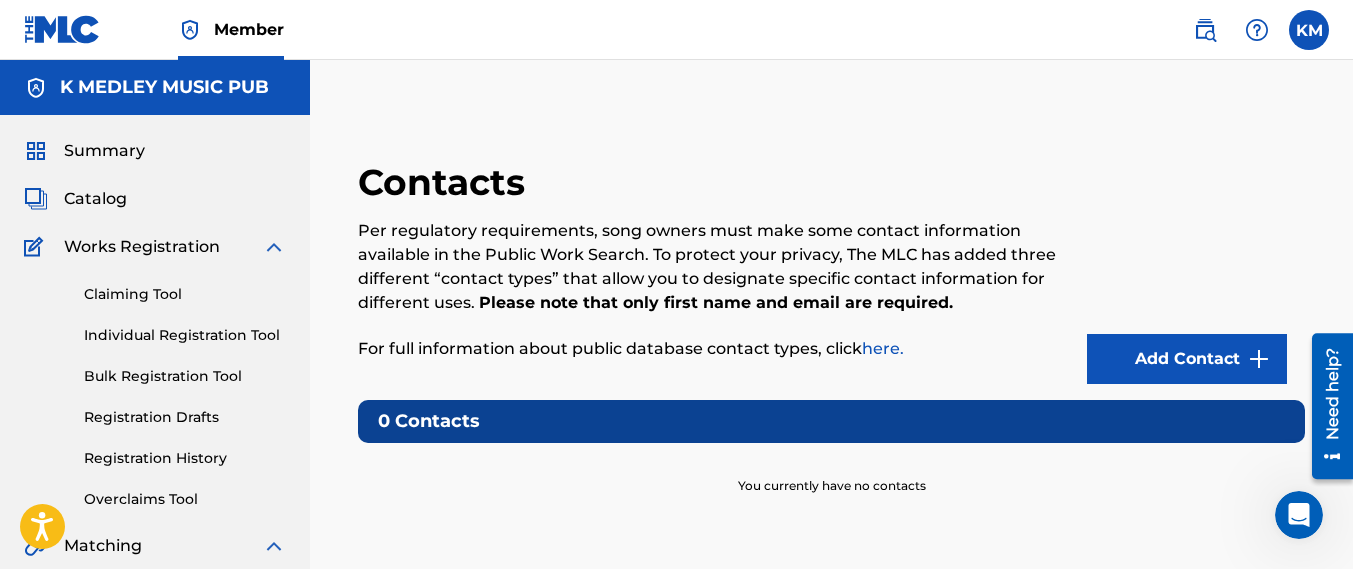 click at bounding box center [1309, 30] 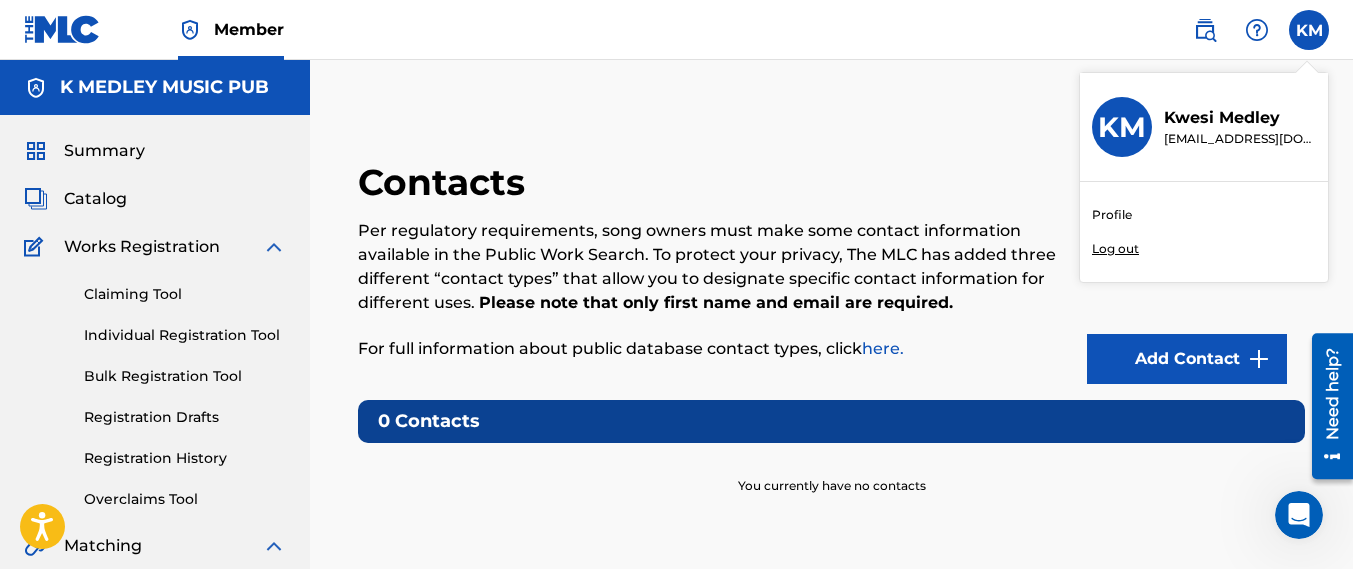 click on "Profile" at bounding box center [1112, 215] 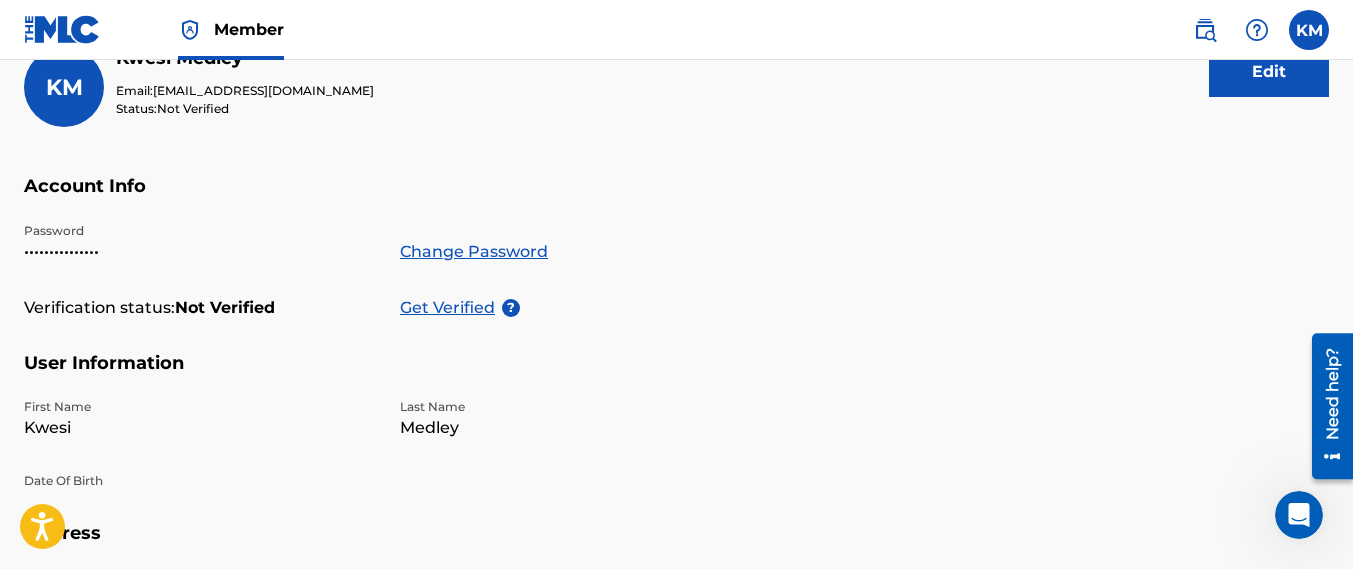 scroll, scrollTop: 271, scrollLeft: 0, axis: vertical 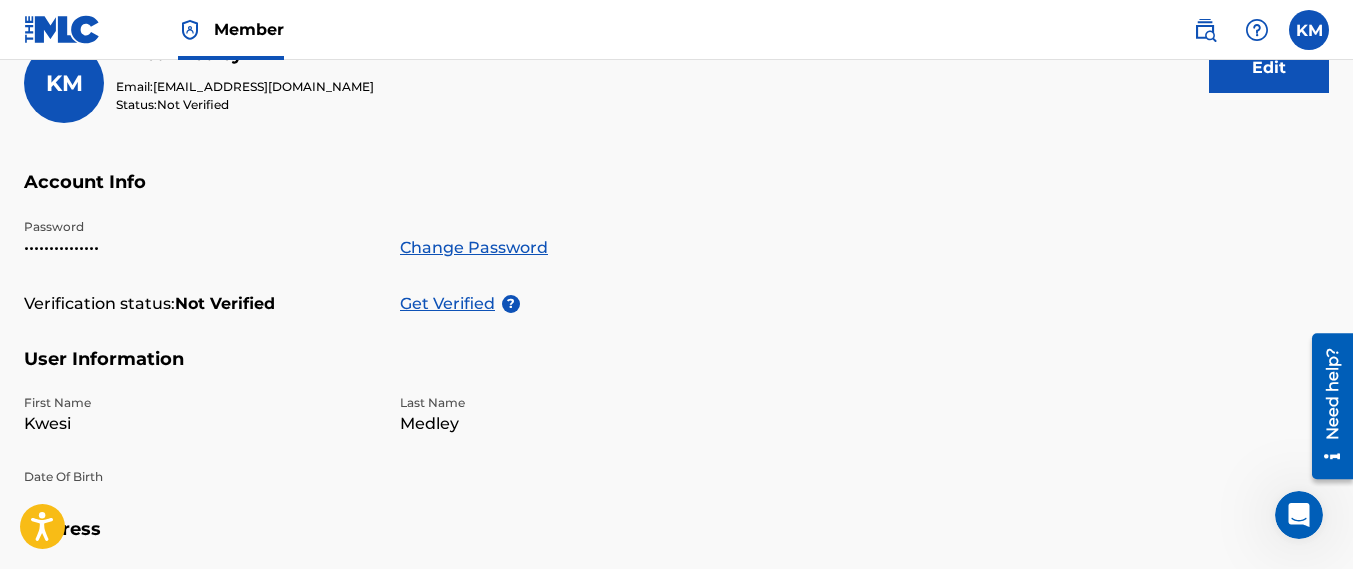 click on "Get Verified" at bounding box center [451, 304] 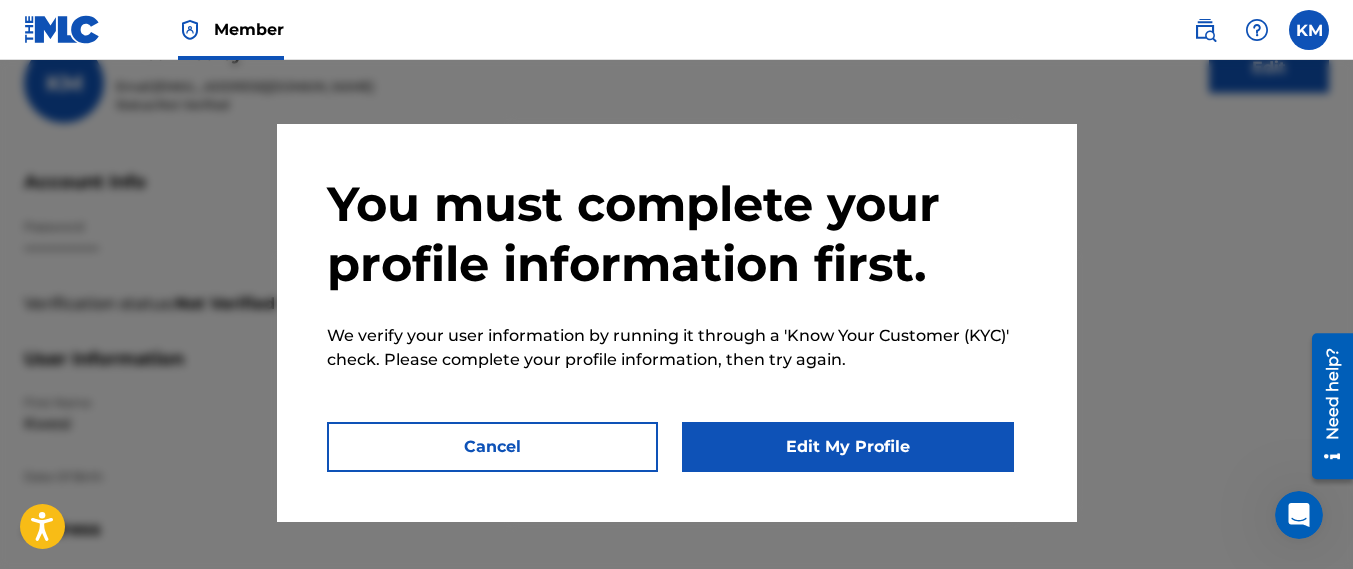 click on "Edit My Profile" at bounding box center [848, 447] 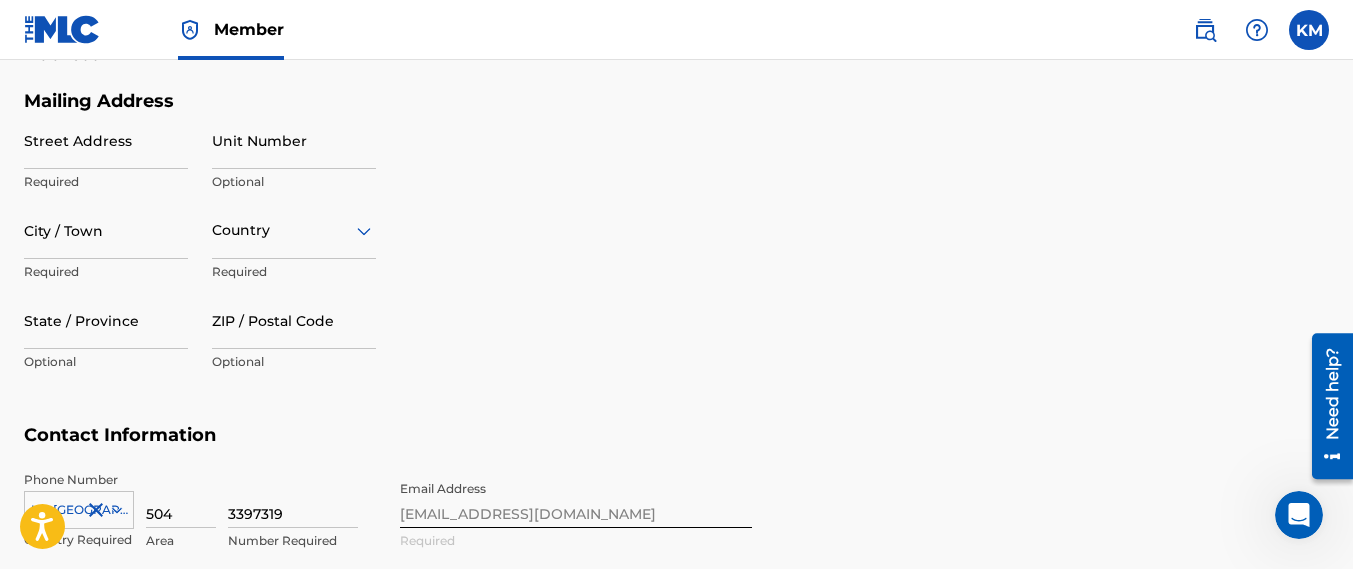 scroll, scrollTop: 867, scrollLeft: 0, axis: vertical 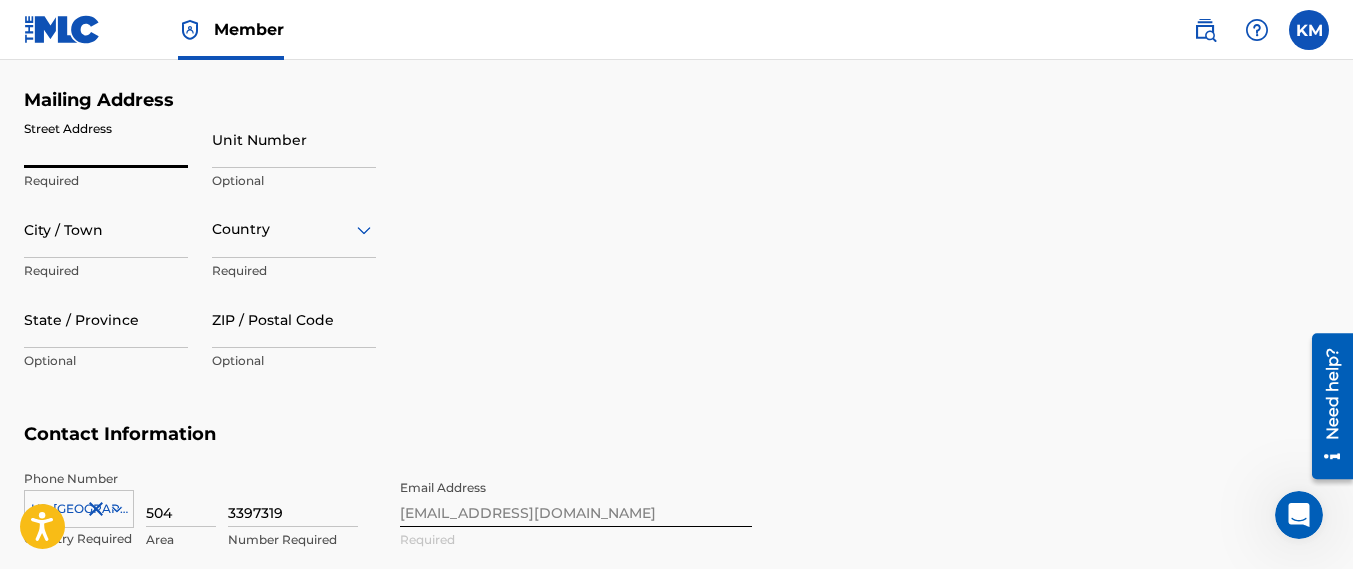 click on "Street Address" at bounding box center [106, 139] 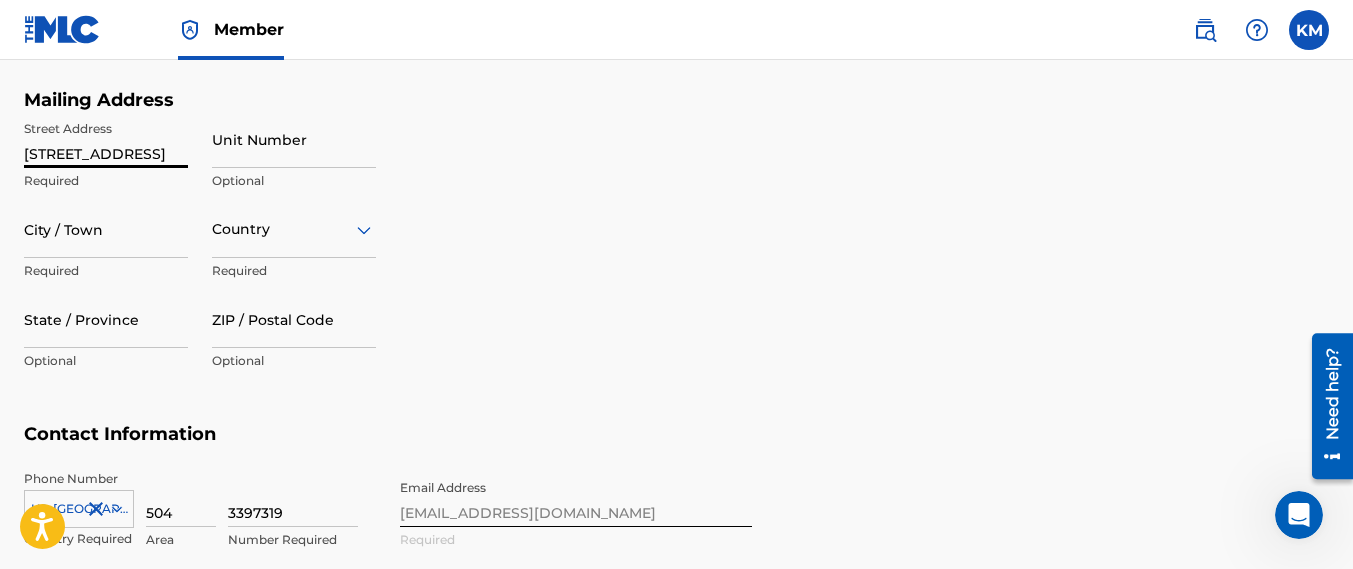type on "[STREET_ADDRESS]" 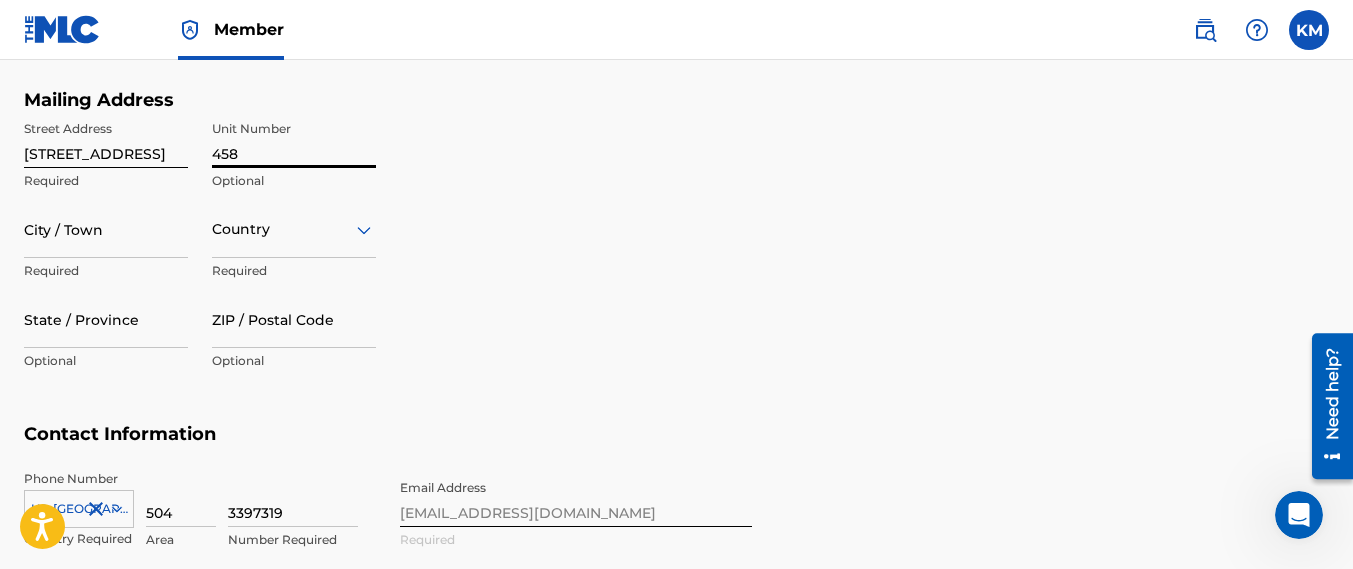 scroll, scrollTop: 871, scrollLeft: 0, axis: vertical 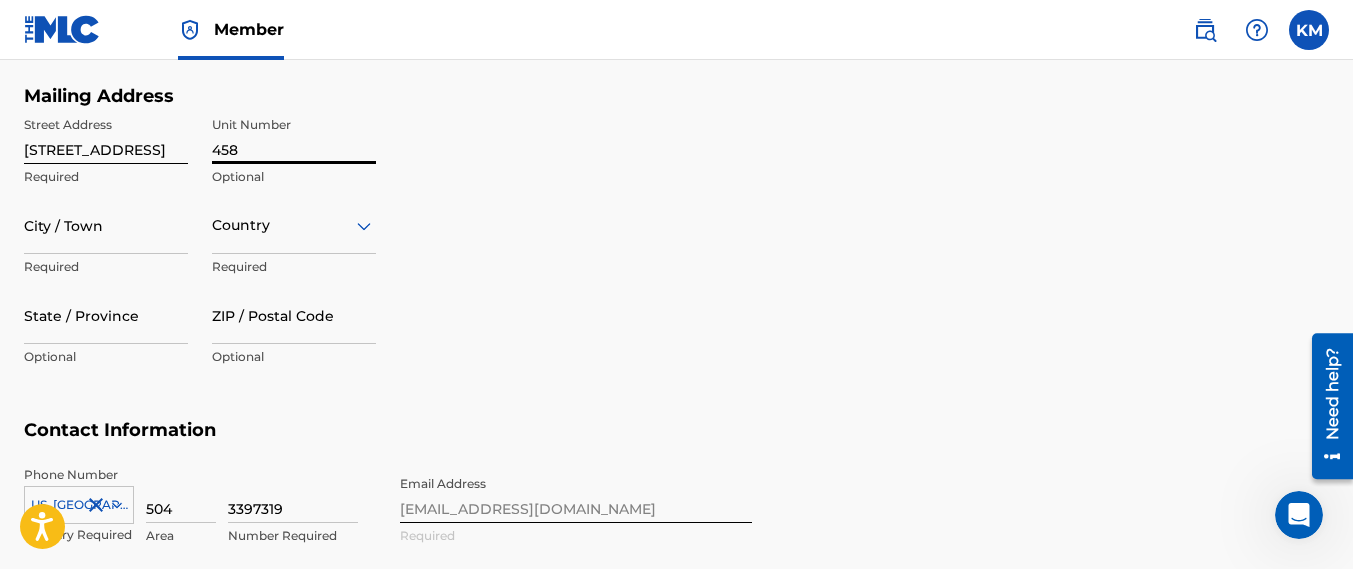 type on "458" 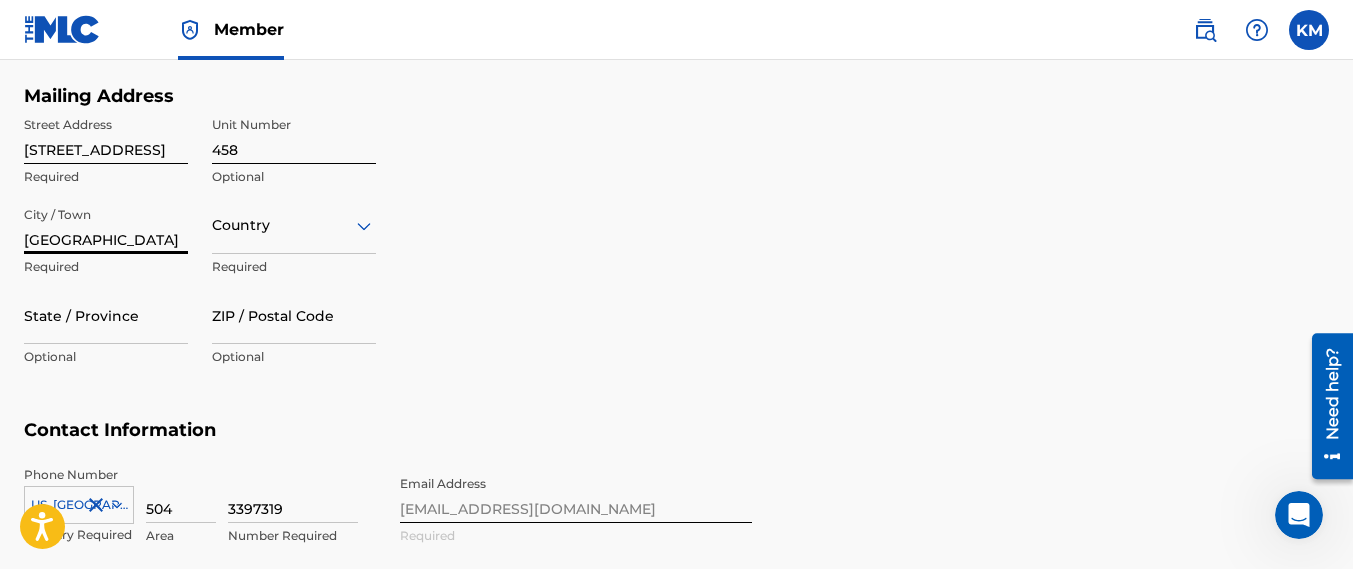 type on "[GEOGRAPHIC_DATA]" 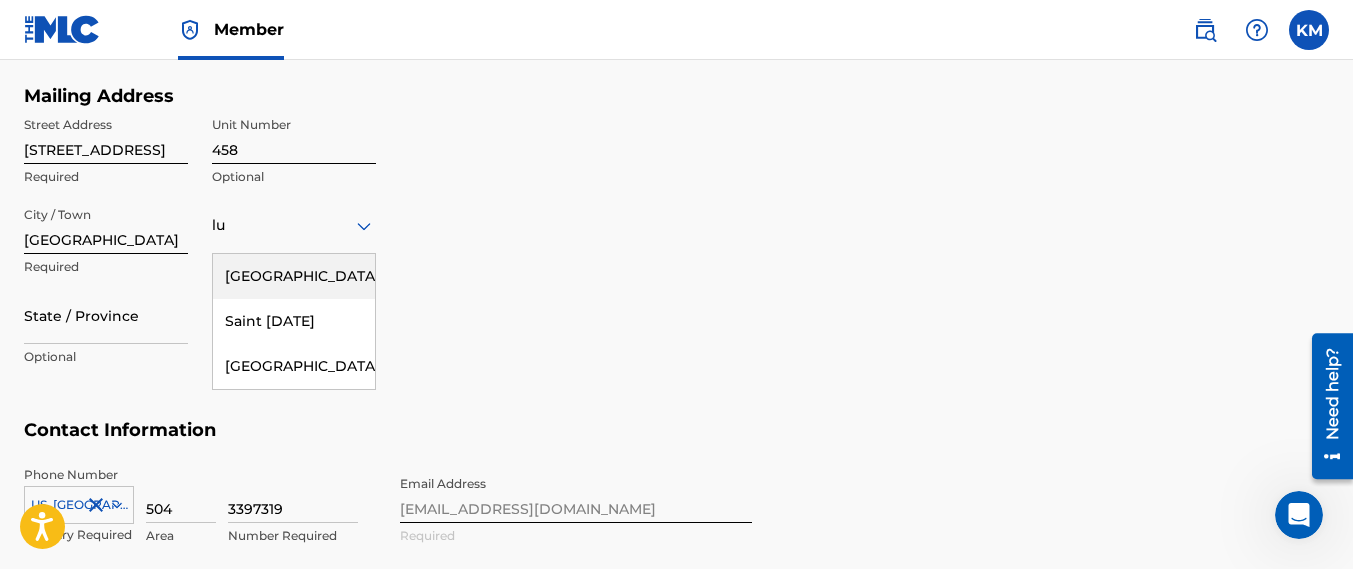 type on "l" 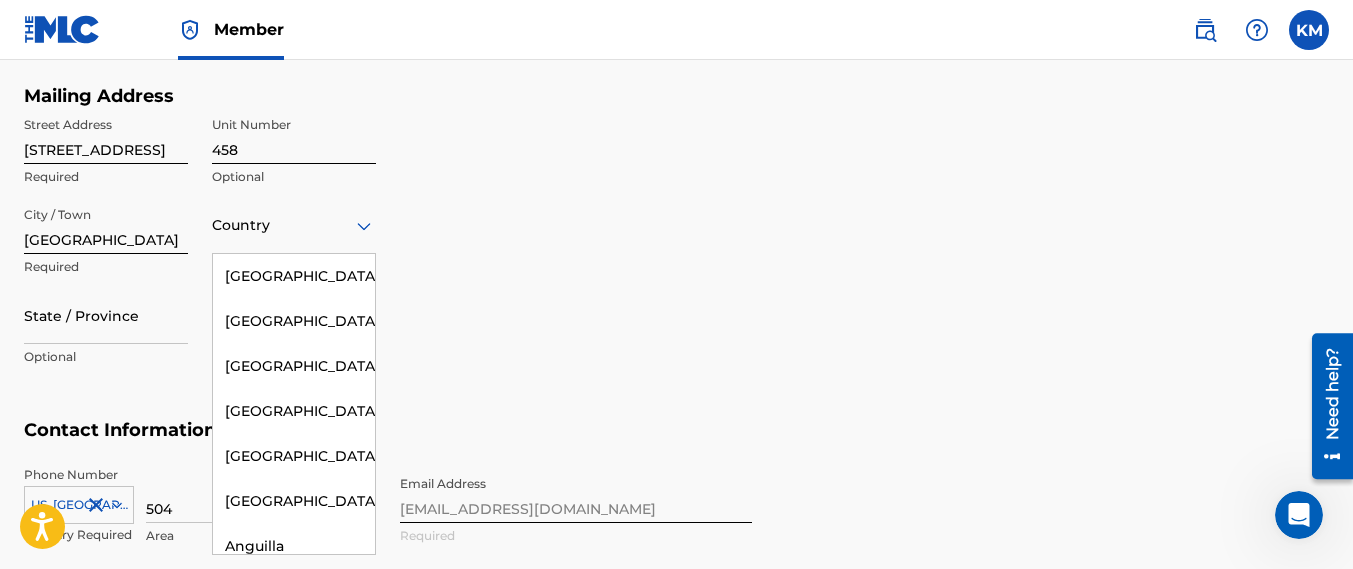 type on "u" 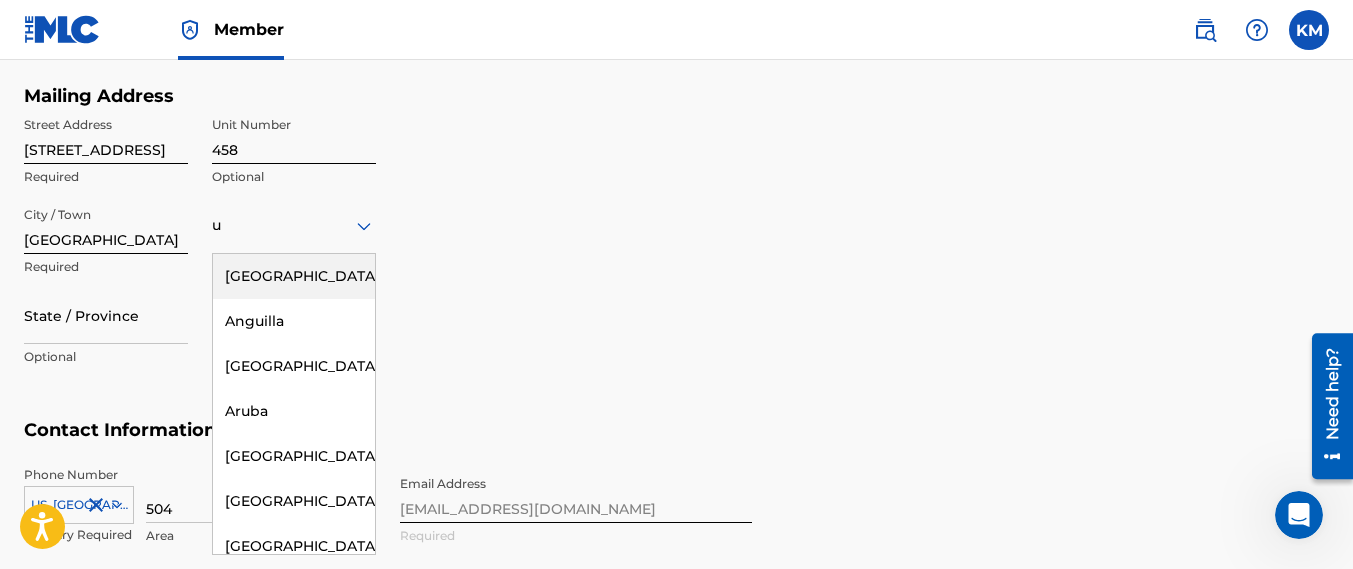click on "[GEOGRAPHIC_DATA]" at bounding box center [294, 276] 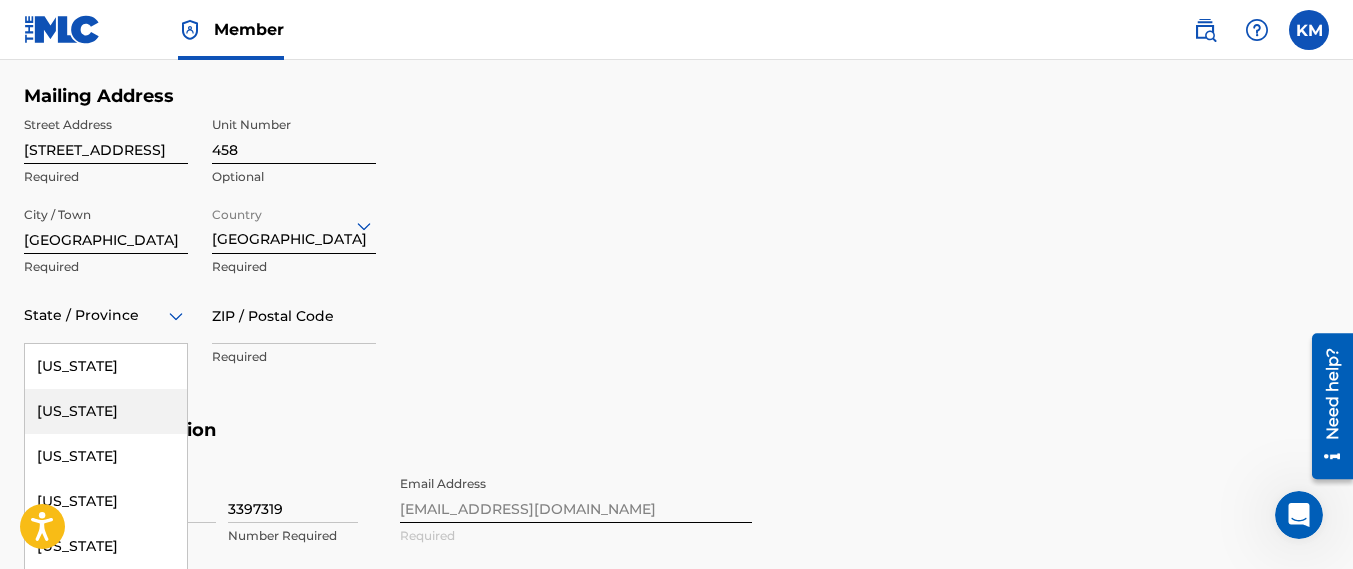 scroll, scrollTop: 947, scrollLeft: 0, axis: vertical 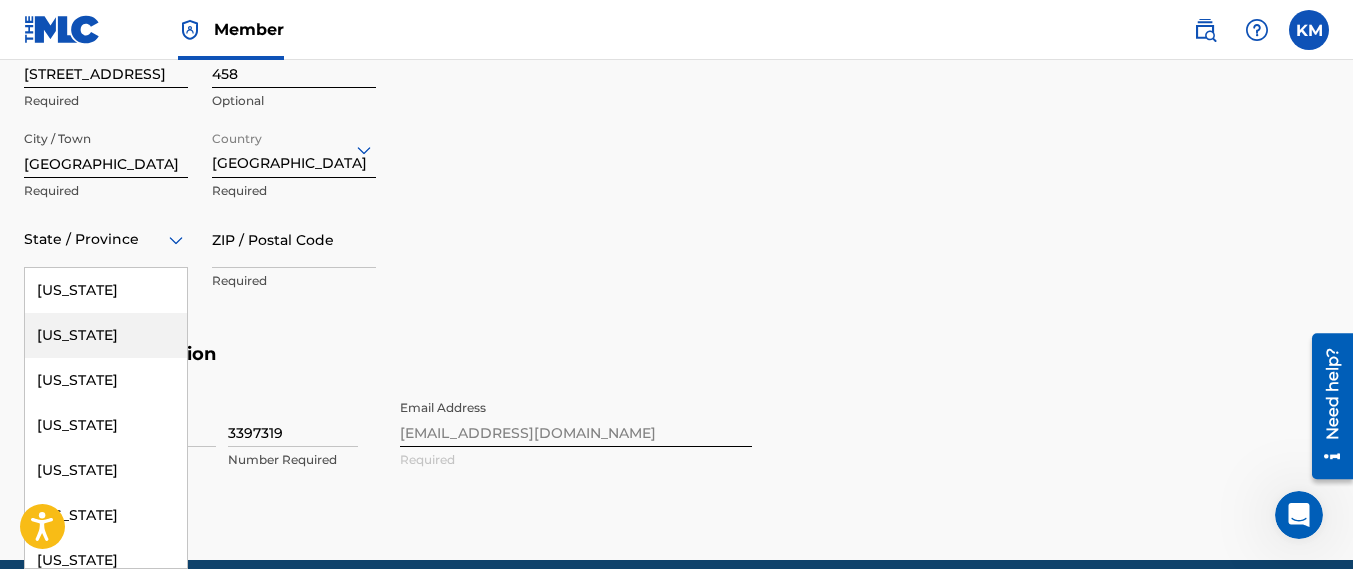 click on "[US_STATE], 2 of 57. 57 results available. Use Up and Down to choose options, press Enter to select the currently focused option, press Escape to exit the menu, press Tab to select the option and exit the menu. State / Province [US_STATE] [US_STATE] [US_STATE] [US_STATE] [US_STATE] [US_STATE] [US_STATE] [US_STATE] [US_STATE] [GEOGRAPHIC_DATA][US_STATE][GEOGRAPHIC_DATA] [US_STATE] [US_STATE] [US_STATE] [US_STATE] [US_STATE] [US_STATE] [US_STATE] [US_STATE] [US_STATE] [US_STATE] [US_STATE] [US_STATE] [US_STATE] [US_STATE] [US_STATE] [US_STATE] [US_STATE] [US_STATE] [US_STATE] [US_STATE] [US_STATE] [US_STATE] [US_STATE] [US_STATE] [US_STATE] [US_STATE] [US_STATE] [US_STATE] [US_STATE] [US_STATE] [US_STATE] [US_STATE] [US_STATE] [US_STATE] [US_STATE] [US_STATE] [US_STATE] [US_STATE] [US_STATE] [US_STATE] [US_STATE] [GEOGRAPHIC_DATA], [GEOGRAPHIC_DATA] [US_STATE][PERSON_NAME][US_STATE] [US_STATE][PERSON_NAME] [US_STATE] [US_STATE]" at bounding box center [106, 239] 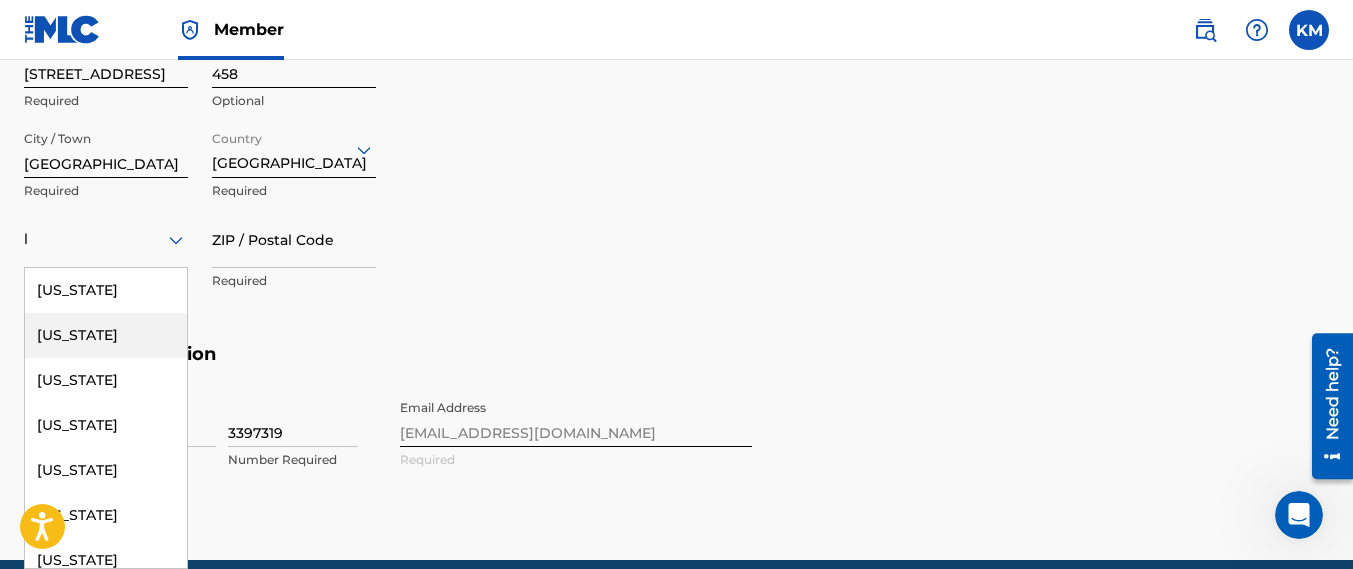 type on "lo" 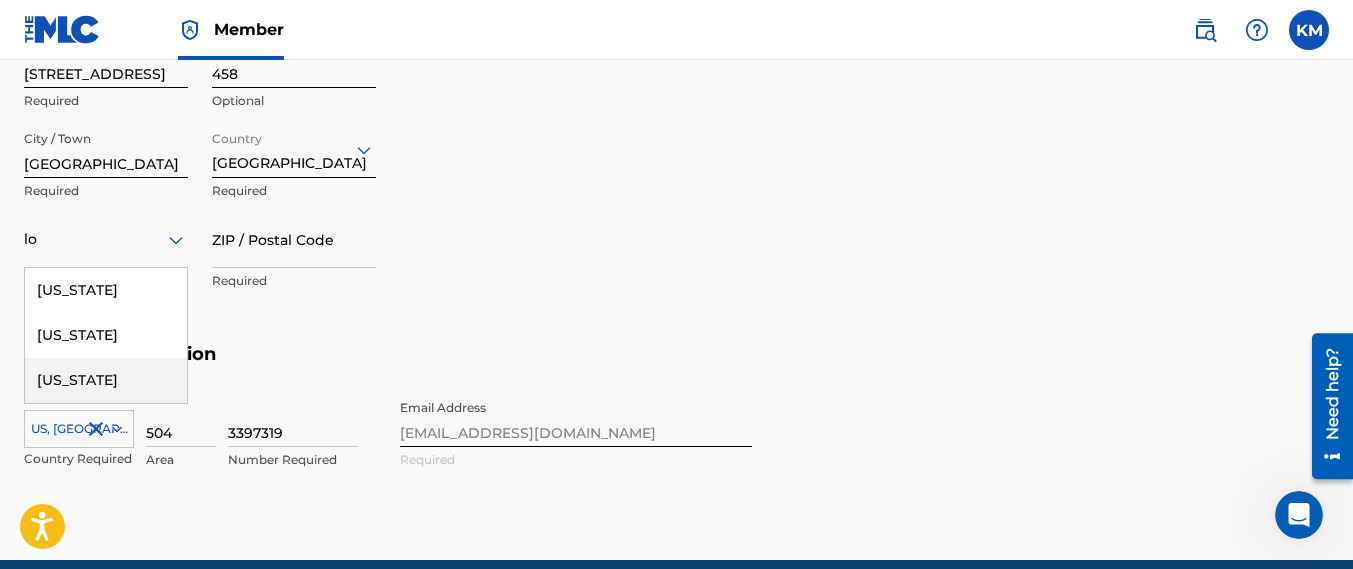 click on "[US_STATE]" at bounding box center [106, 380] 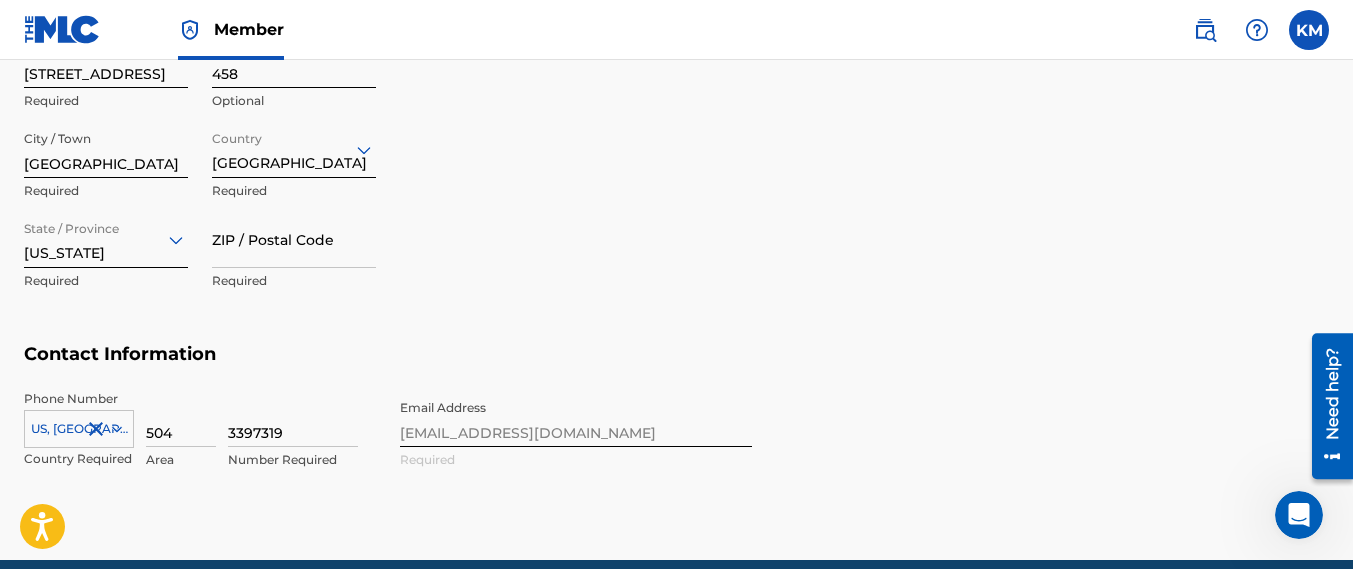 click on "Required" at bounding box center [294, 281] 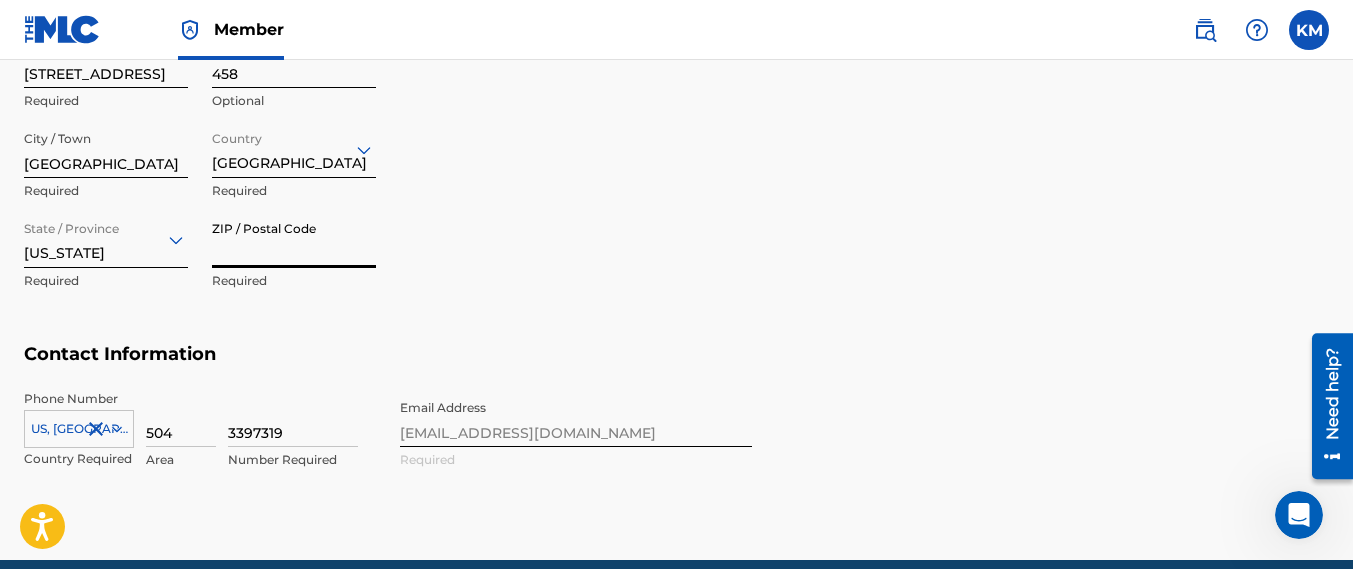 click on "ZIP / Postal Code" at bounding box center (294, 239) 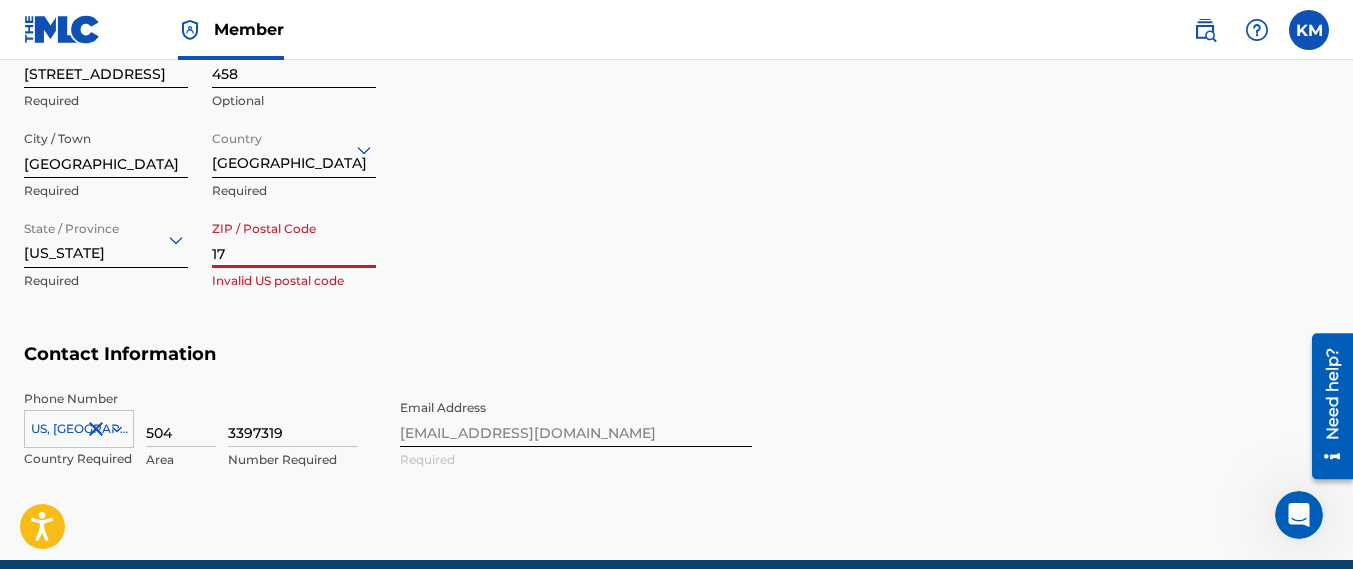 type on "1" 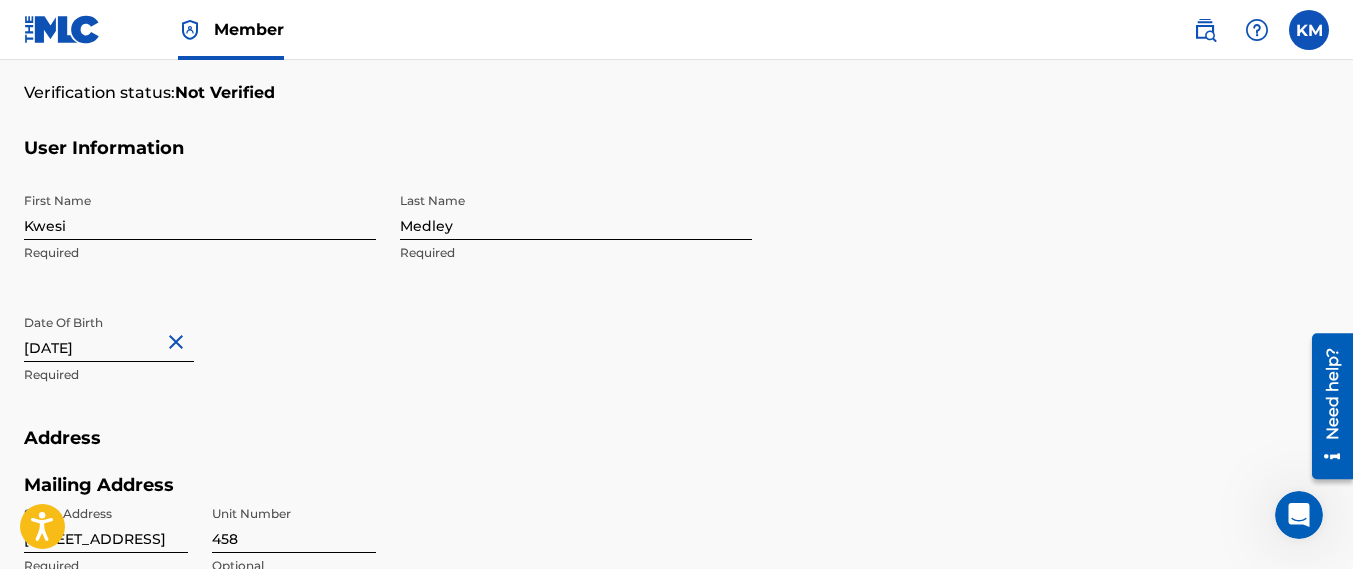 scroll, scrollTop: 481, scrollLeft: 0, axis: vertical 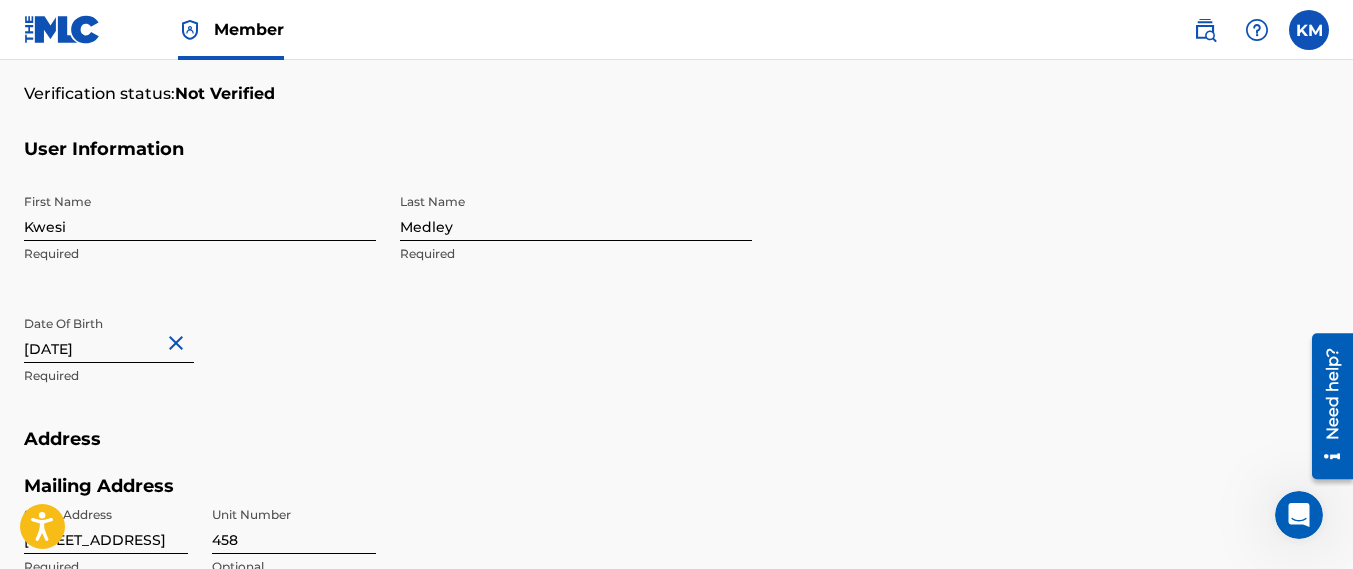 type on "70113" 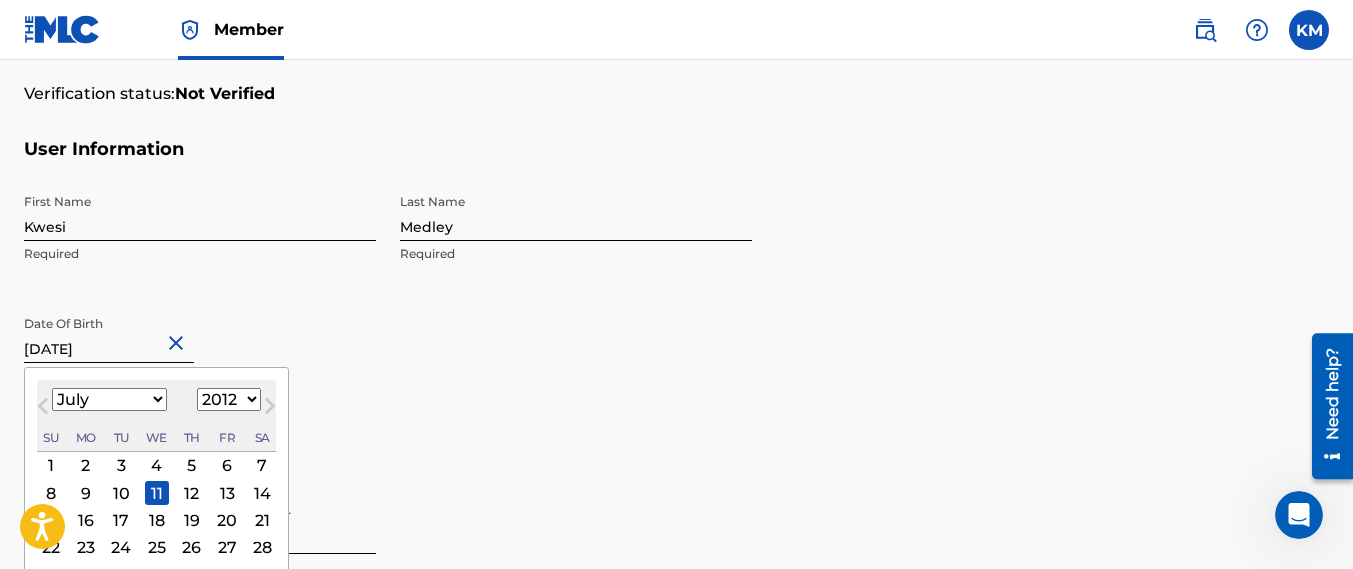click on "[DATE]" at bounding box center [109, 334] 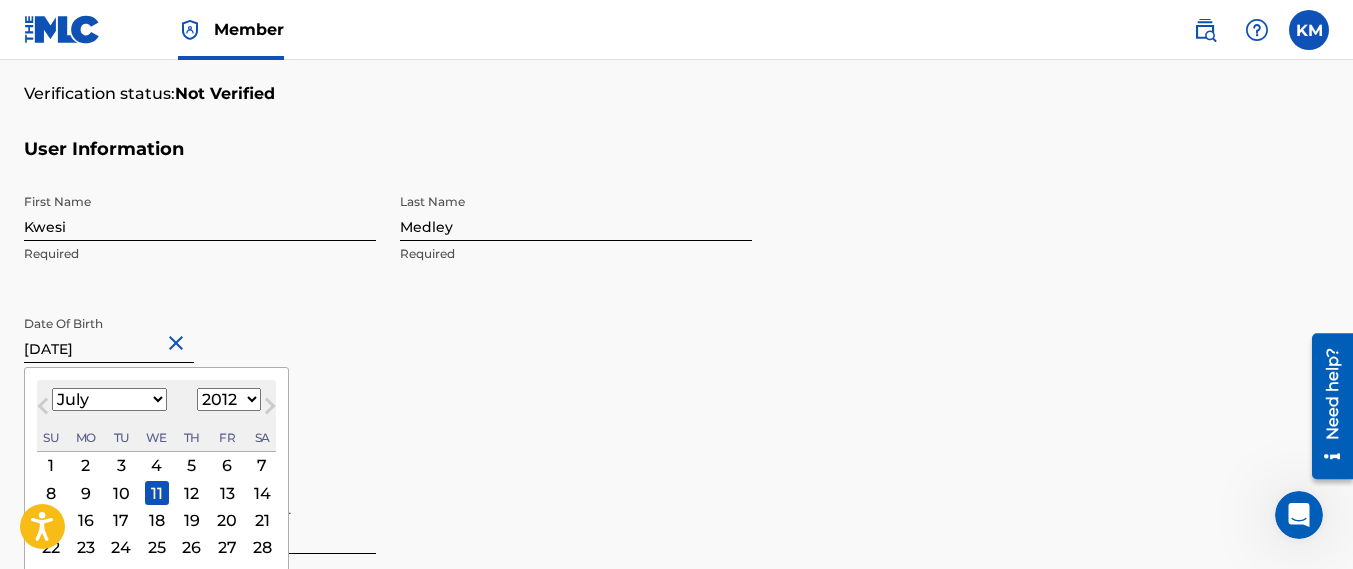 click on "January February March April May June July August September October November December" at bounding box center [109, 399] 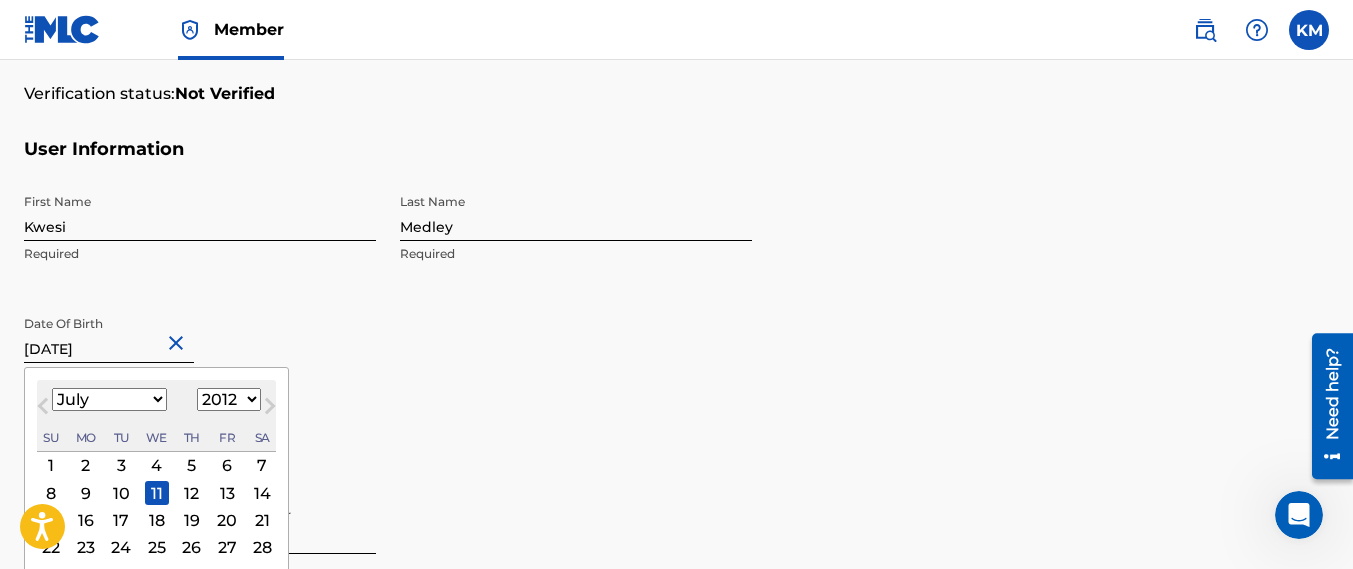 select on "5" 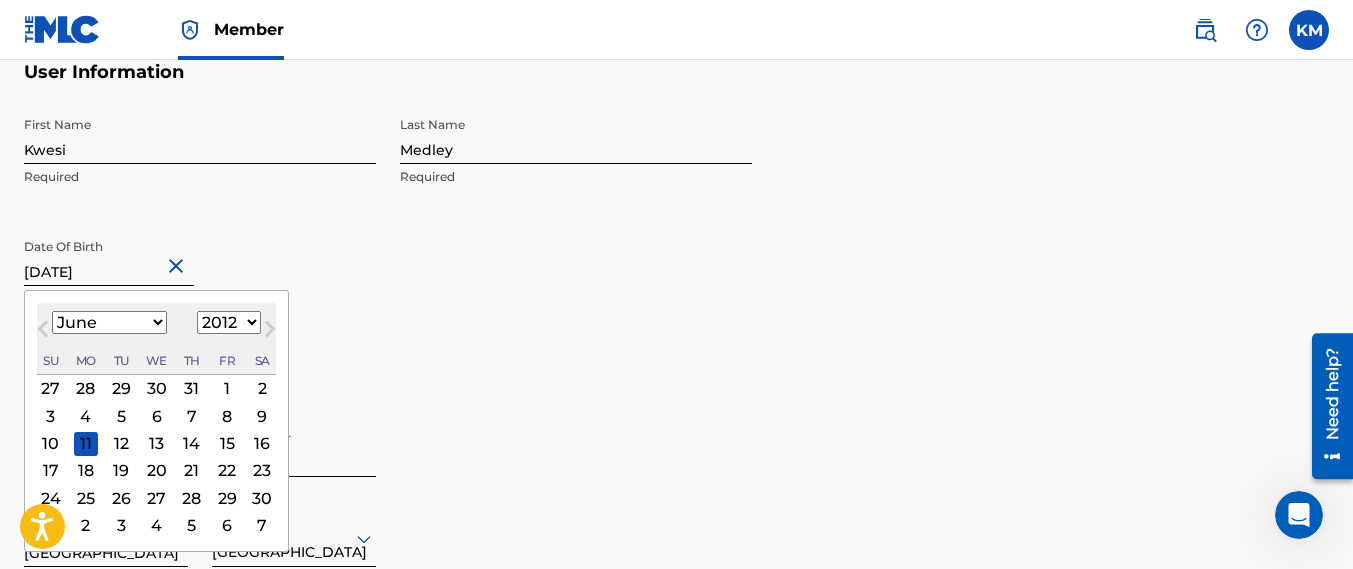 scroll, scrollTop: 560, scrollLeft: 0, axis: vertical 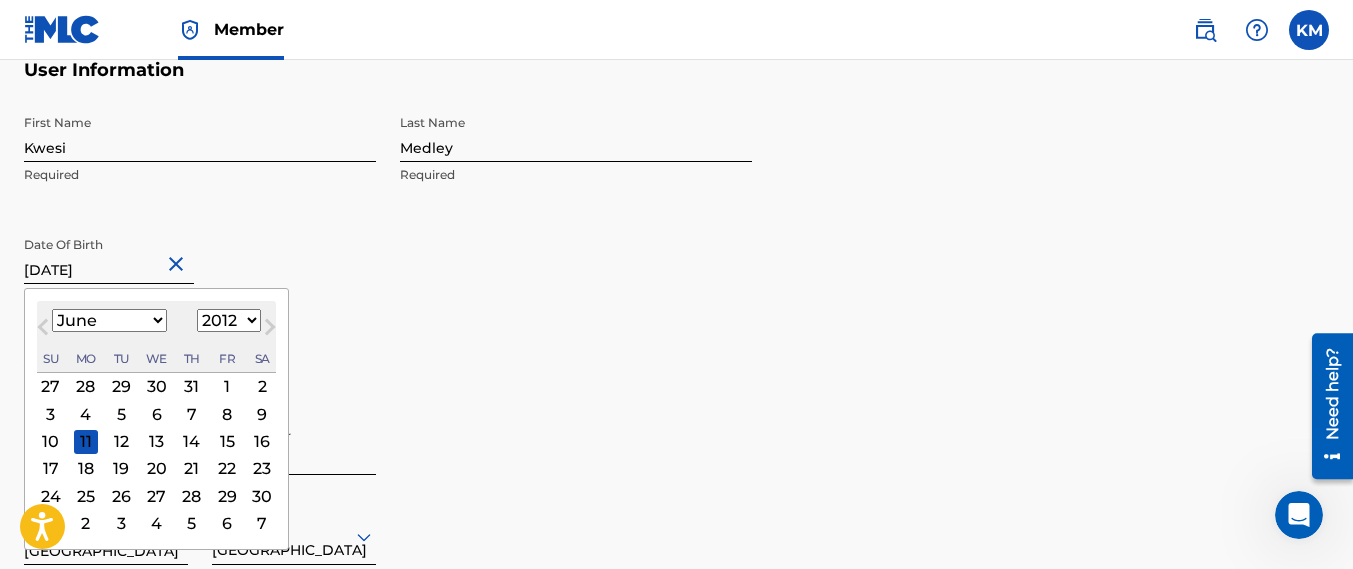 click on "25" at bounding box center [86, 496] 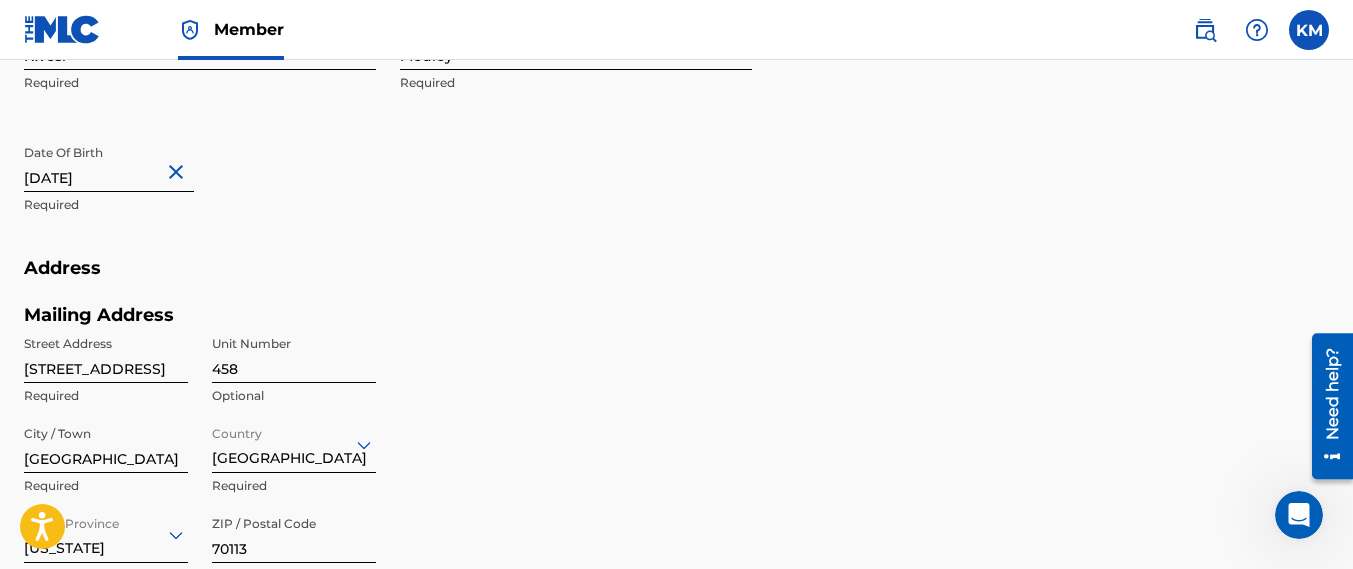 scroll, scrollTop: 571, scrollLeft: 0, axis: vertical 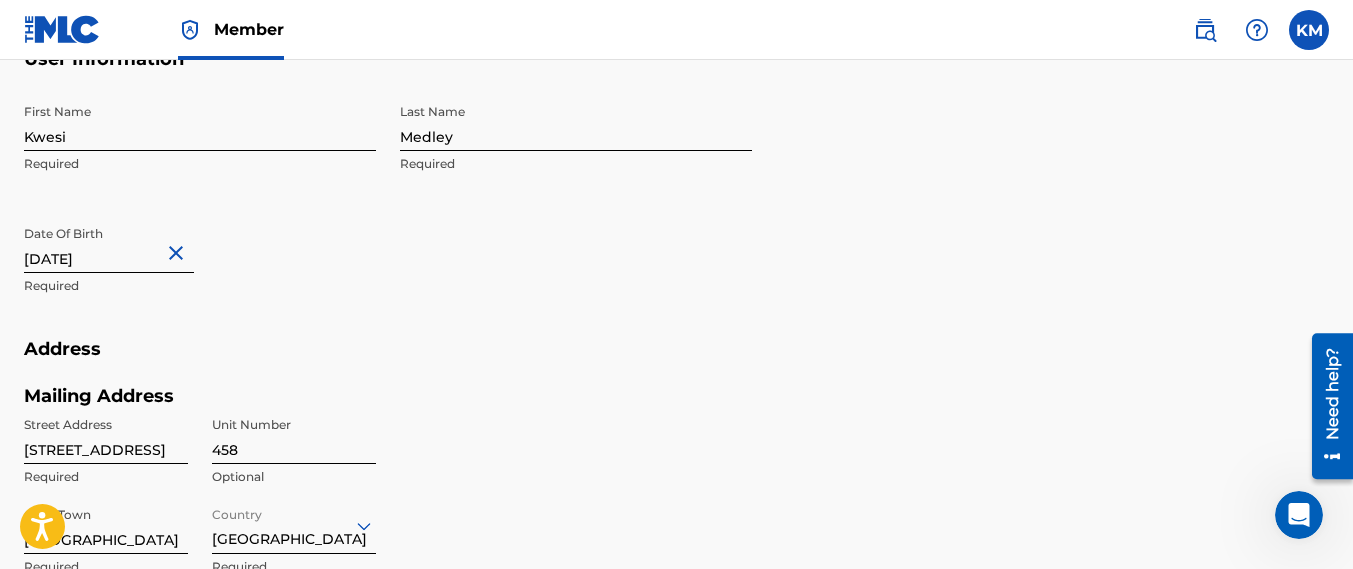 click on "[DATE]" at bounding box center [109, 244] 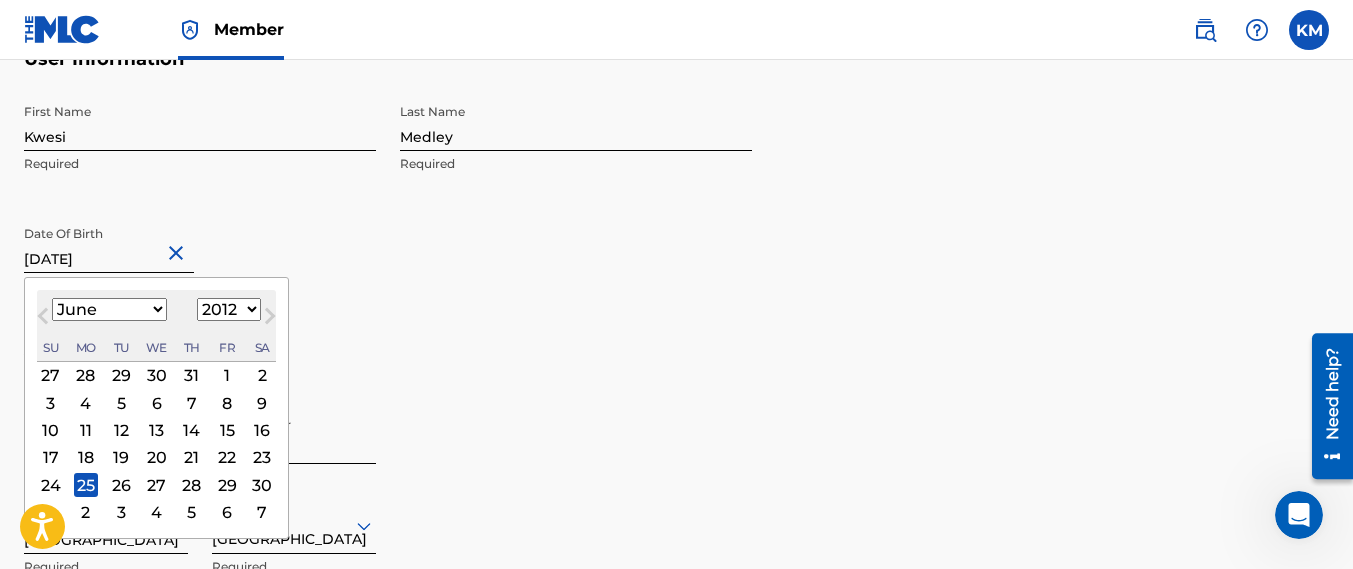 click on "1899 1900 1901 1902 1903 1904 1905 1906 1907 1908 1909 1910 1911 1912 1913 1914 1915 1916 1917 1918 1919 1920 1921 1922 1923 1924 1925 1926 1927 1928 1929 1930 1931 1932 1933 1934 1935 1936 1937 1938 1939 1940 1941 1942 1943 1944 1945 1946 1947 1948 1949 1950 1951 1952 1953 1954 1955 1956 1957 1958 1959 1960 1961 1962 1963 1964 1965 1966 1967 1968 1969 1970 1971 1972 1973 1974 1975 1976 1977 1978 1979 1980 1981 1982 1983 1984 1985 1986 1987 1988 1989 1990 1991 1992 1993 1994 1995 1996 1997 1998 1999 2000 2001 2002 2003 2004 2005 2006 2007 2008 2009 2010 2011 2012 2013 2014 2015 2016 2017 2018 2019 2020 2021 2022 2023 2024 2025 2026 2027 2028 2029 2030 2031 2032 2033 2034 2035 2036 2037 2038 2039 2040 2041 2042 2043 2044 2045 2046 2047 2048 2049 2050 2051 2052 2053 2054 2055 2056 2057 2058 2059 2060 2061 2062 2063 2064 2065 2066 2067 2068 2069 2070 2071 2072 2073 2074 2075 2076 2077 2078 2079 2080 2081 2082 2083 2084 2085 2086 2087 2088 2089 2090 2091 2092 2093 2094 2095 2096 2097 2098 2099 2100" at bounding box center [229, 309] 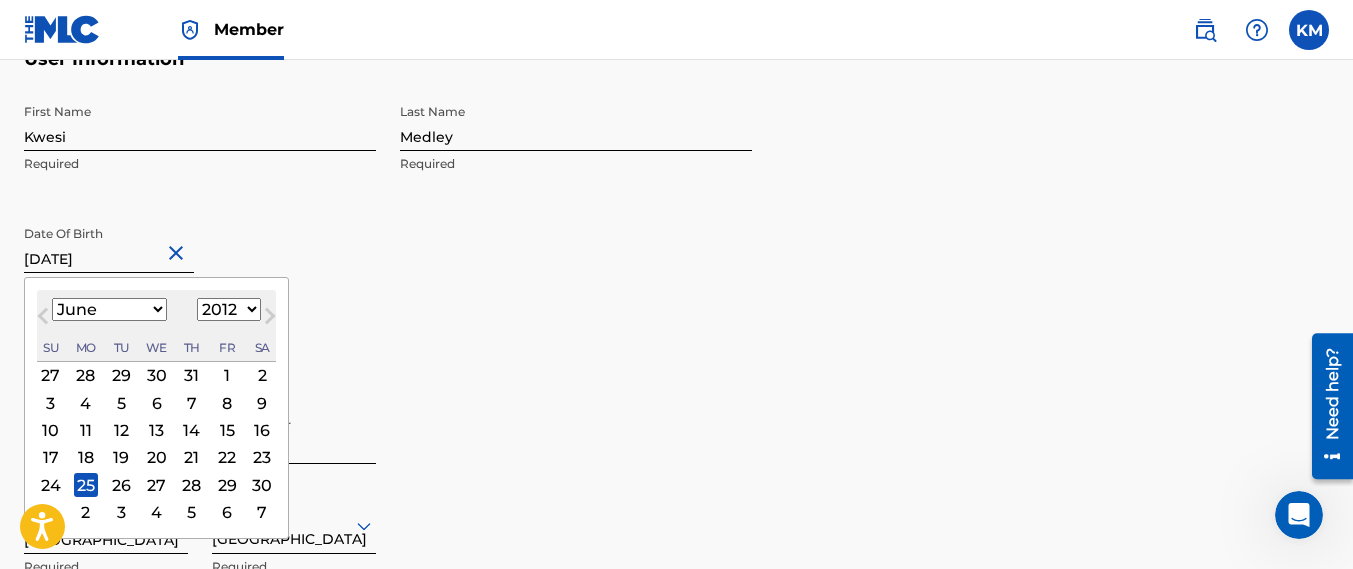 select on "1974" 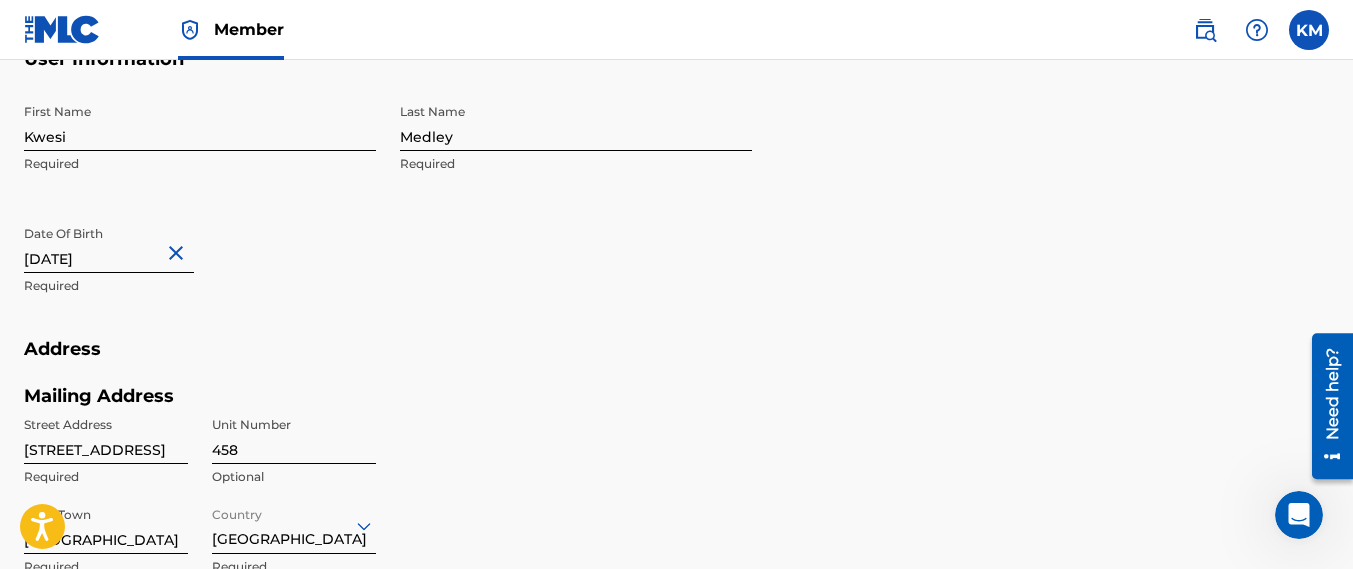 click on "First Name [PERSON_NAME] Required Last Name [PERSON_NAME] Required Date Of Birth [DEMOGRAPHIC_DATA] Required" at bounding box center [388, 216] 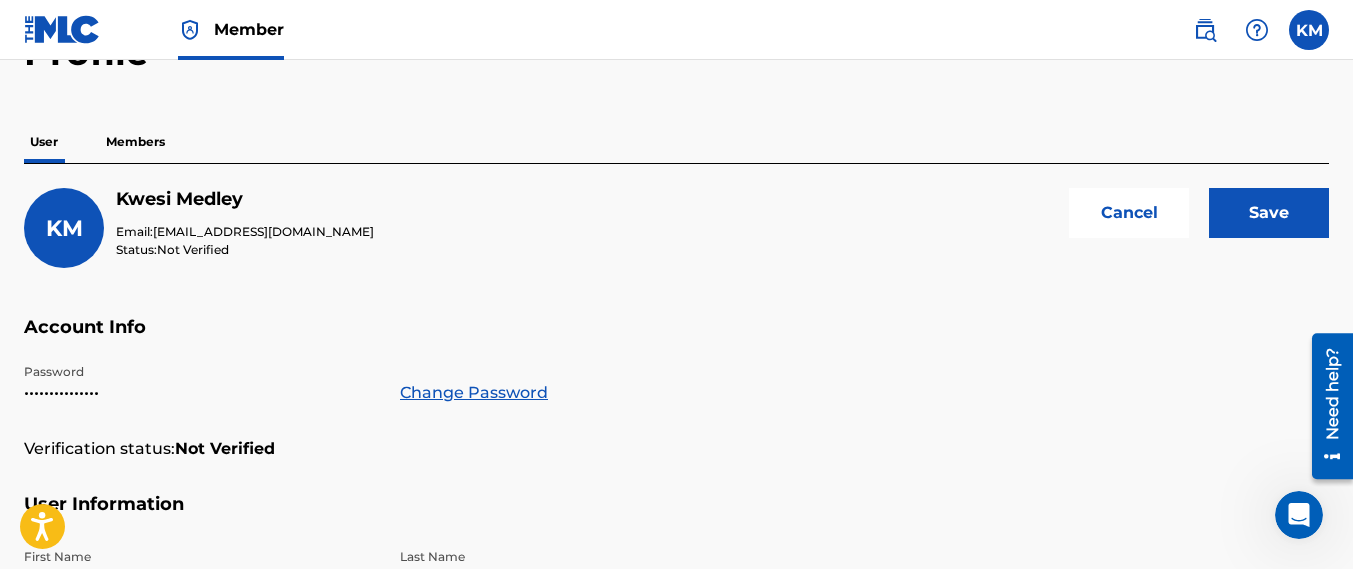 scroll, scrollTop: 138, scrollLeft: 0, axis: vertical 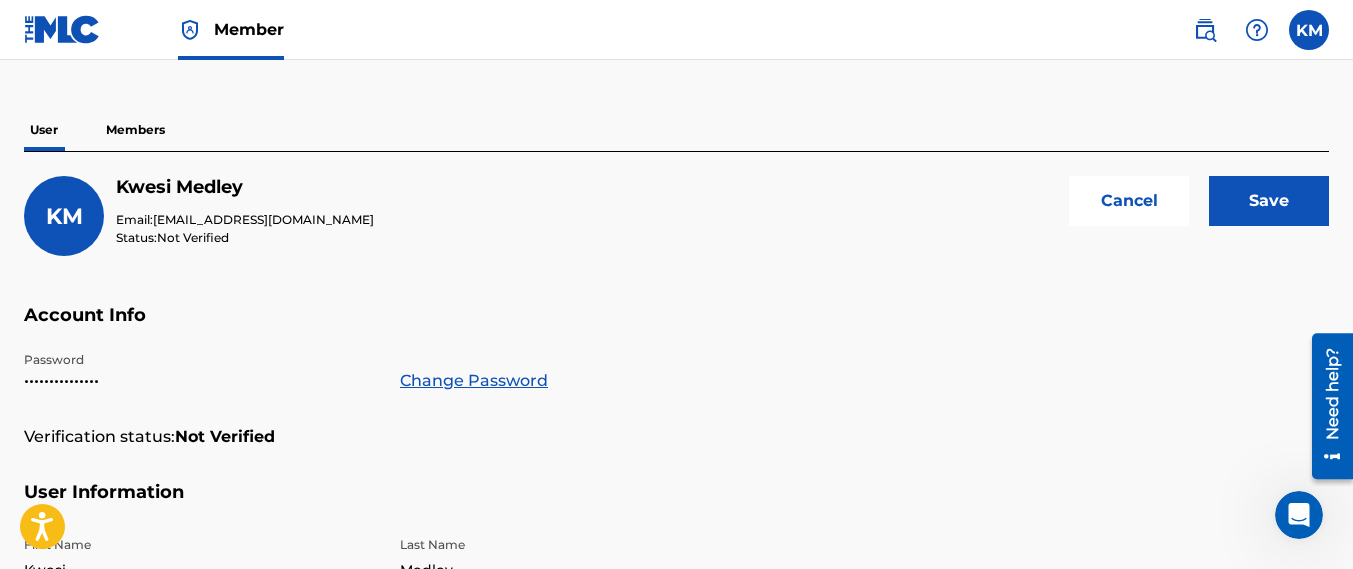 click on "Save" at bounding box center [1269, 201] 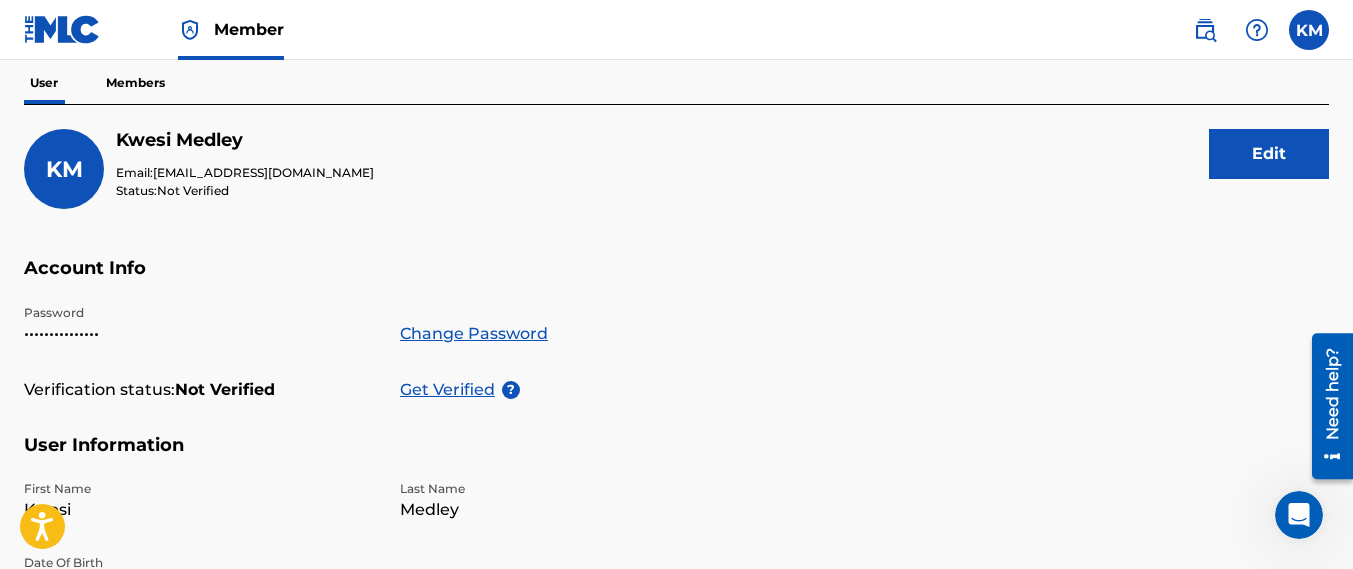 scroll, scrollTop: 181, scrollLeft: 0, axis: vertical 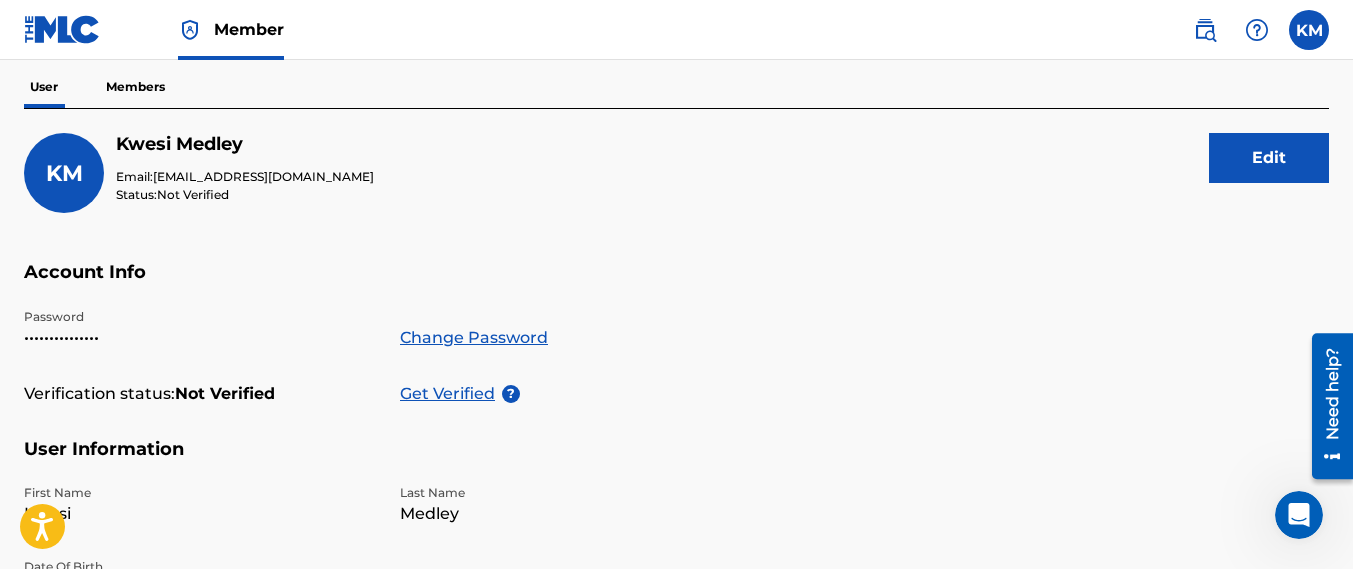 click on "•••••••••••••••" at bounding box center (200, 338) 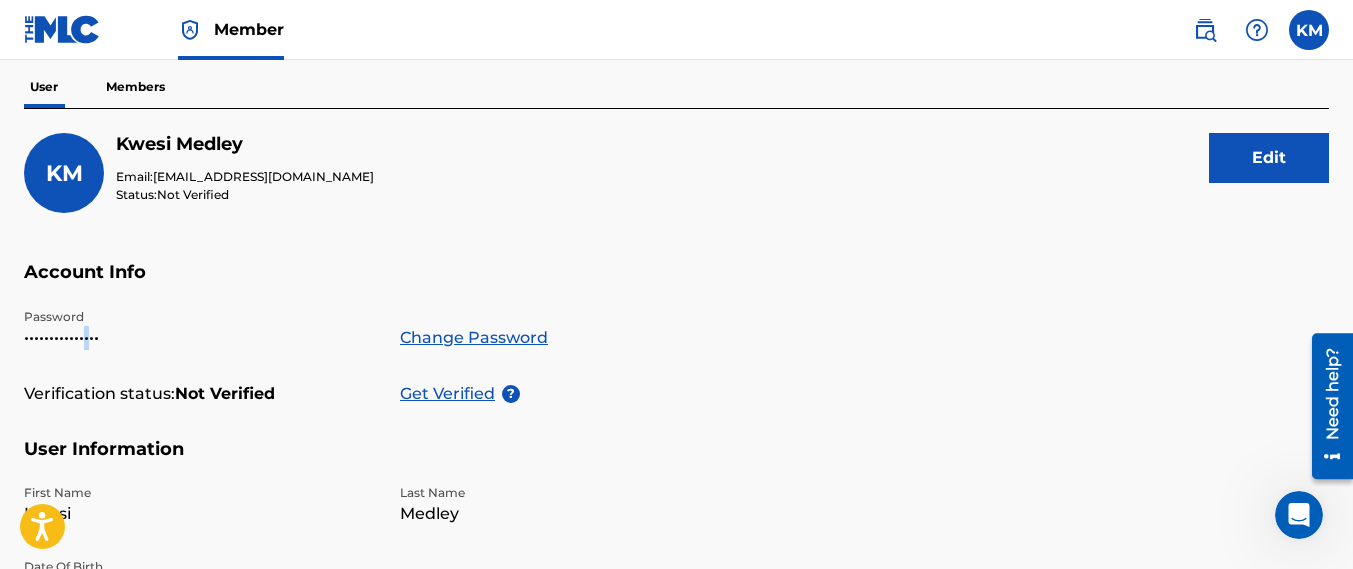 click on "•••••••••••••••" at bounding box center [200, 338] 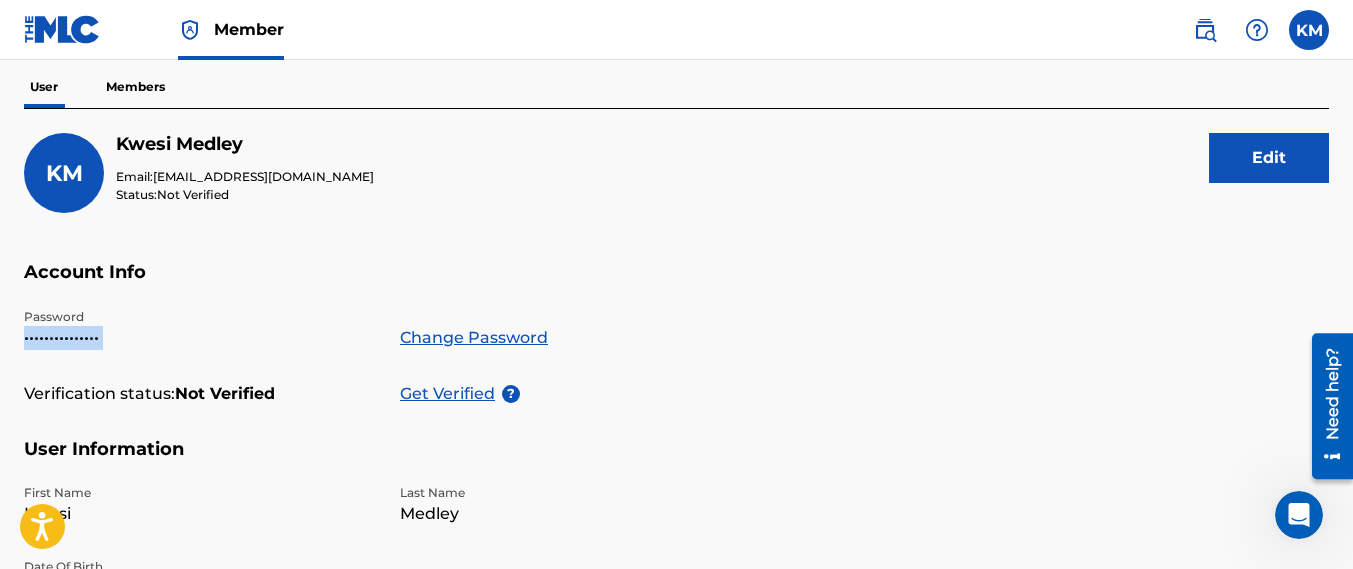 click on "•••••••••••••••" at bounding box center (200, 338) 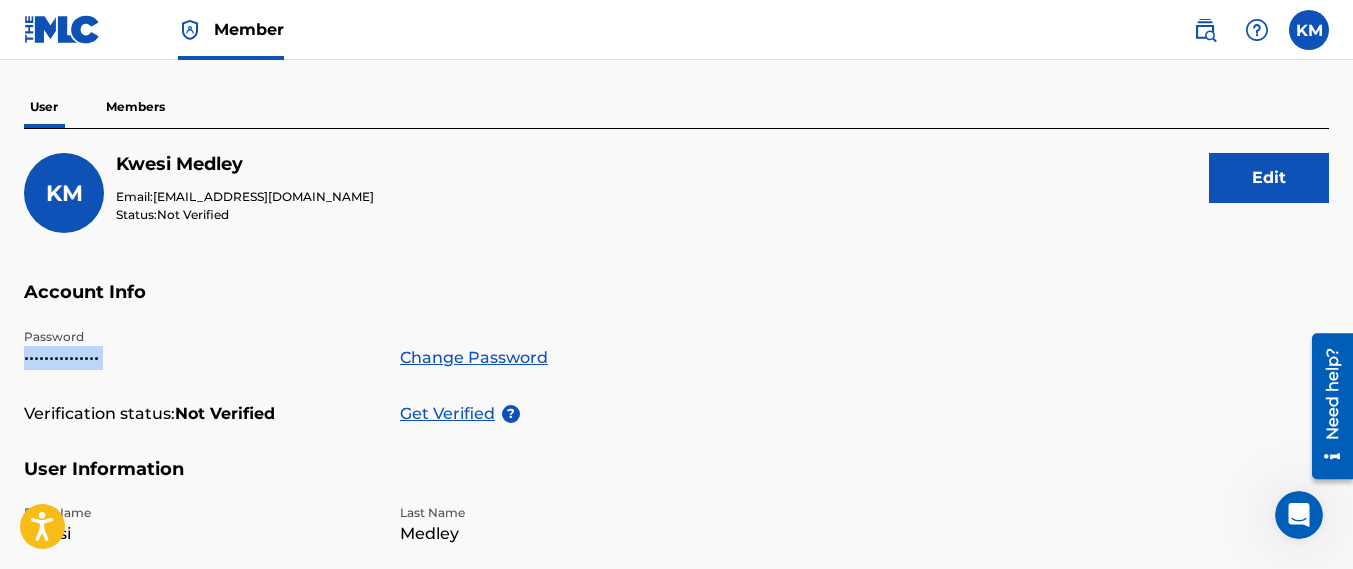 scroll, scrollTop: 165, scrollLeft: 0, axis: vertical 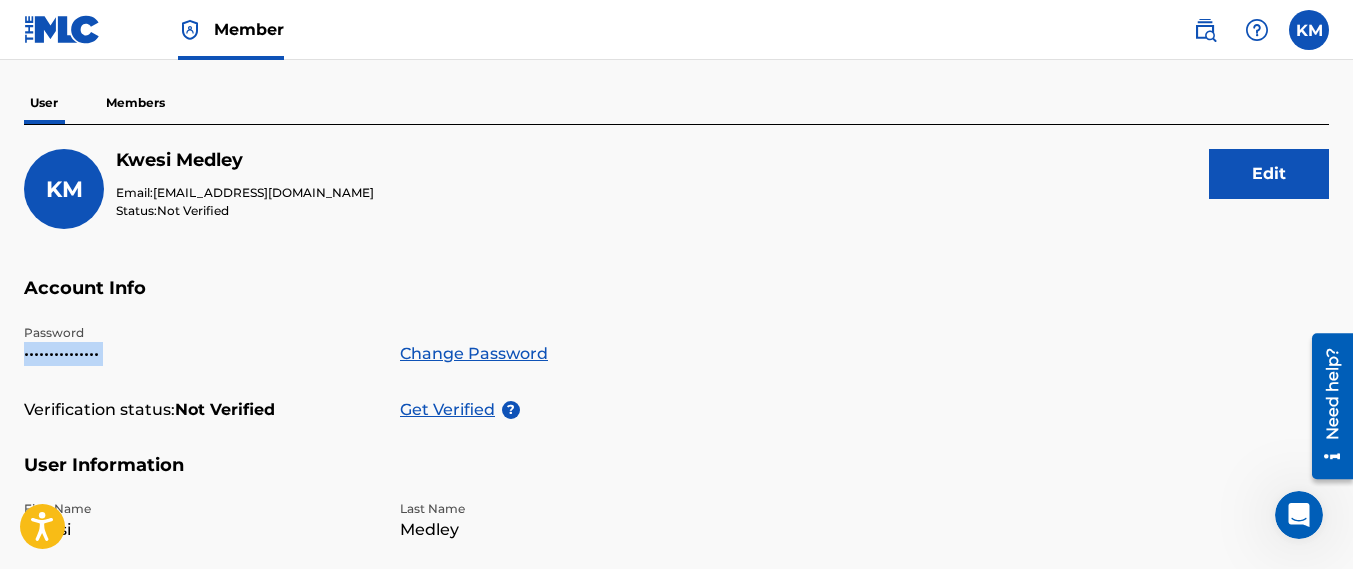 click on "Change Password" at bounding box center (474, 354) 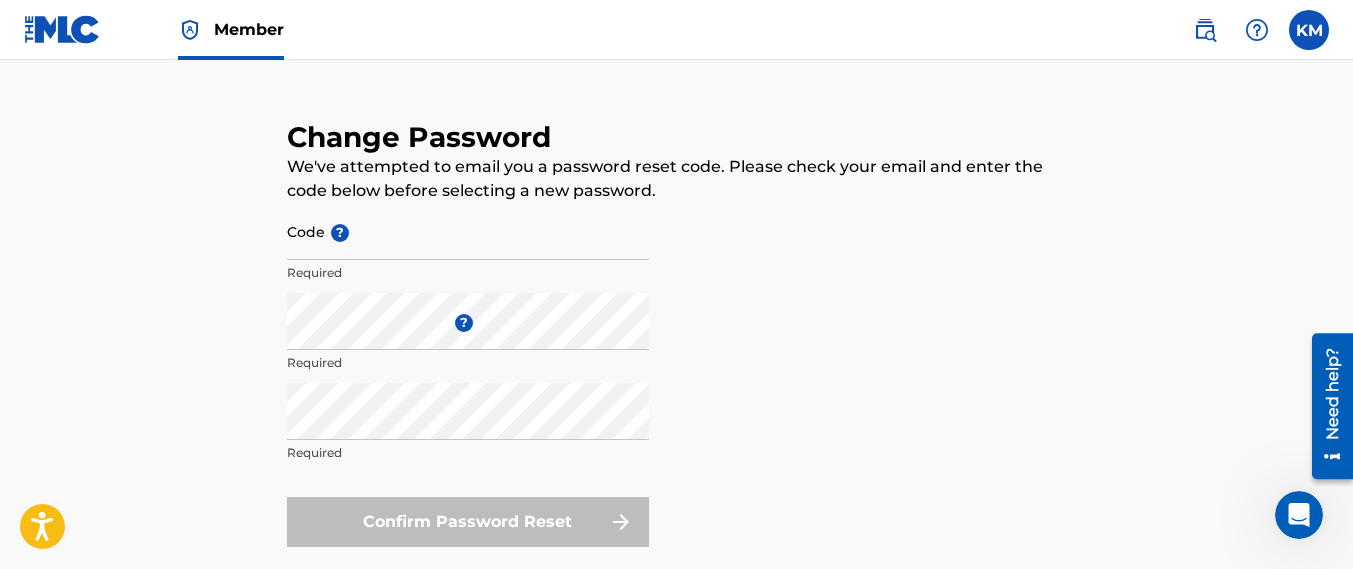 scroll, scrollTop: 118, scrollLeft: 0, axis: vertical 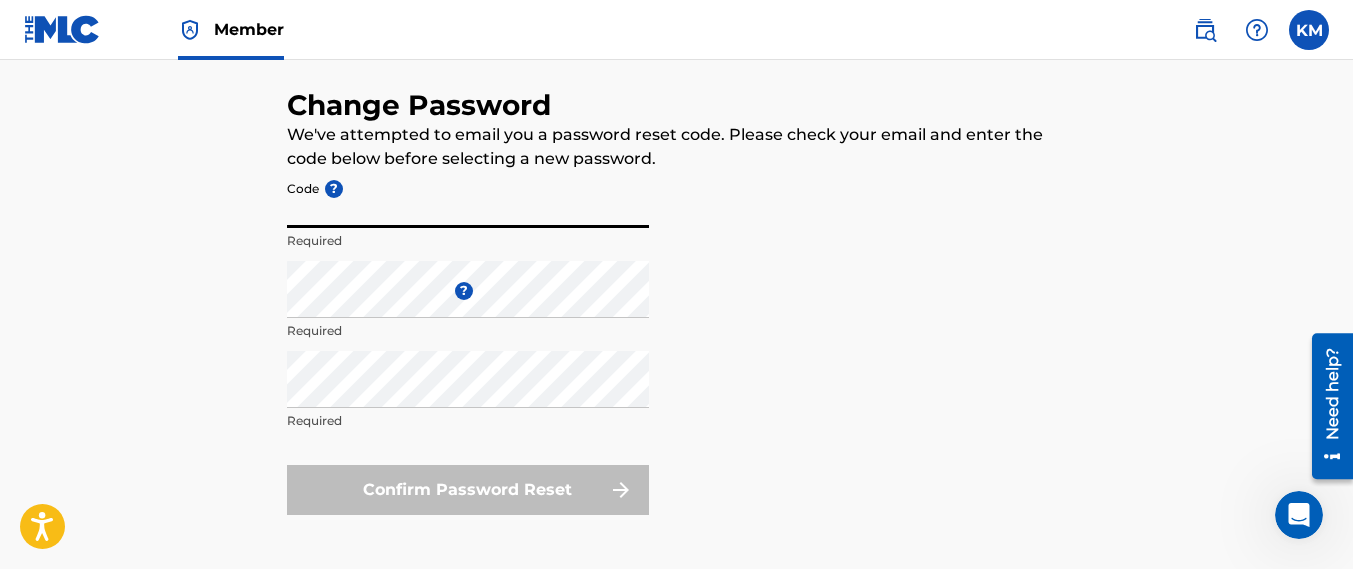 click on "Code ?" at bounding box center (468, 199) 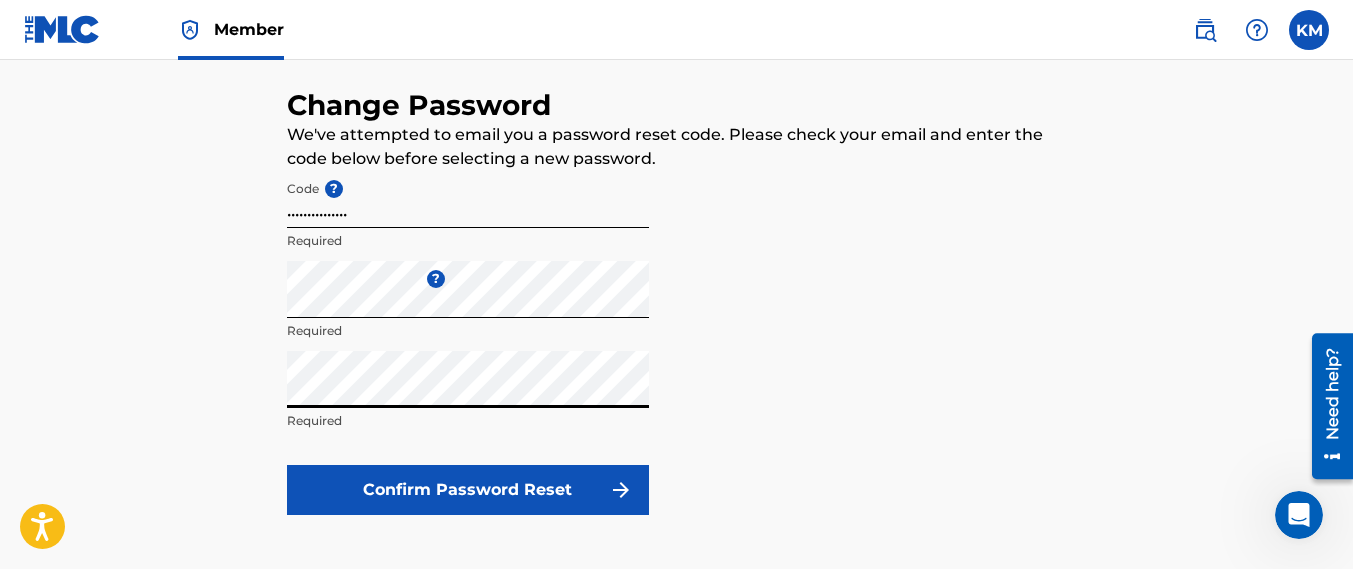scroll, scrollTop: 150, scrollLeft: 0, axis: vertical 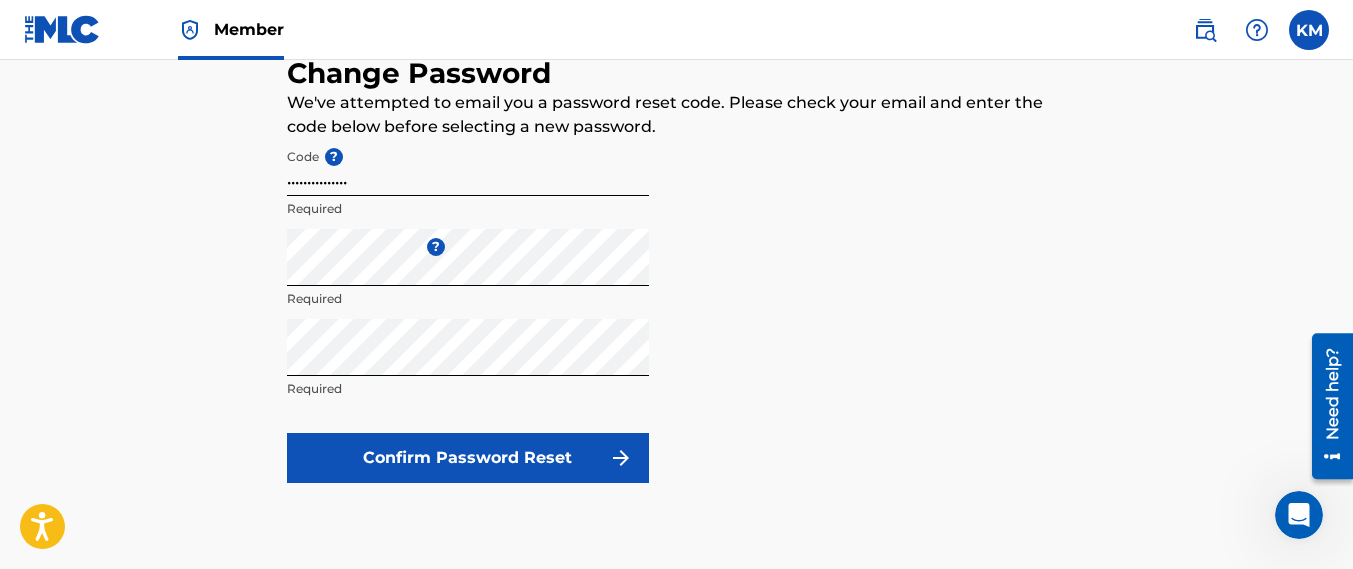 click on "Confirm Password Reset" at bounding box center (468, 458) 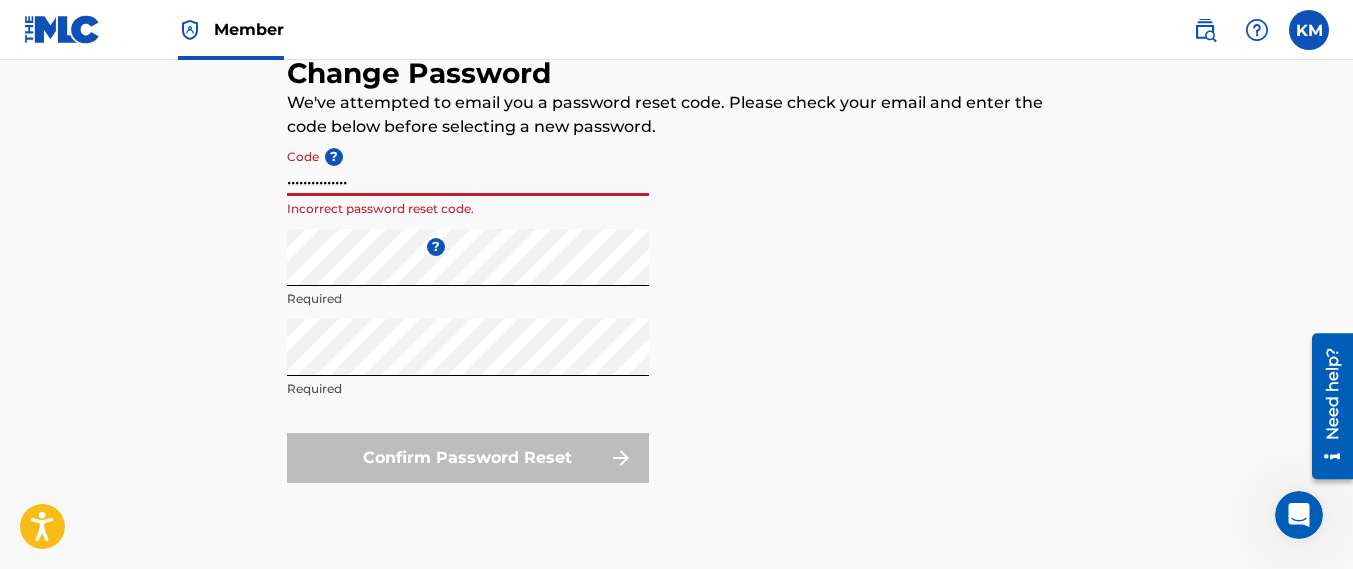 click on "•••••••••••••••" at bounding box center (468, 167) 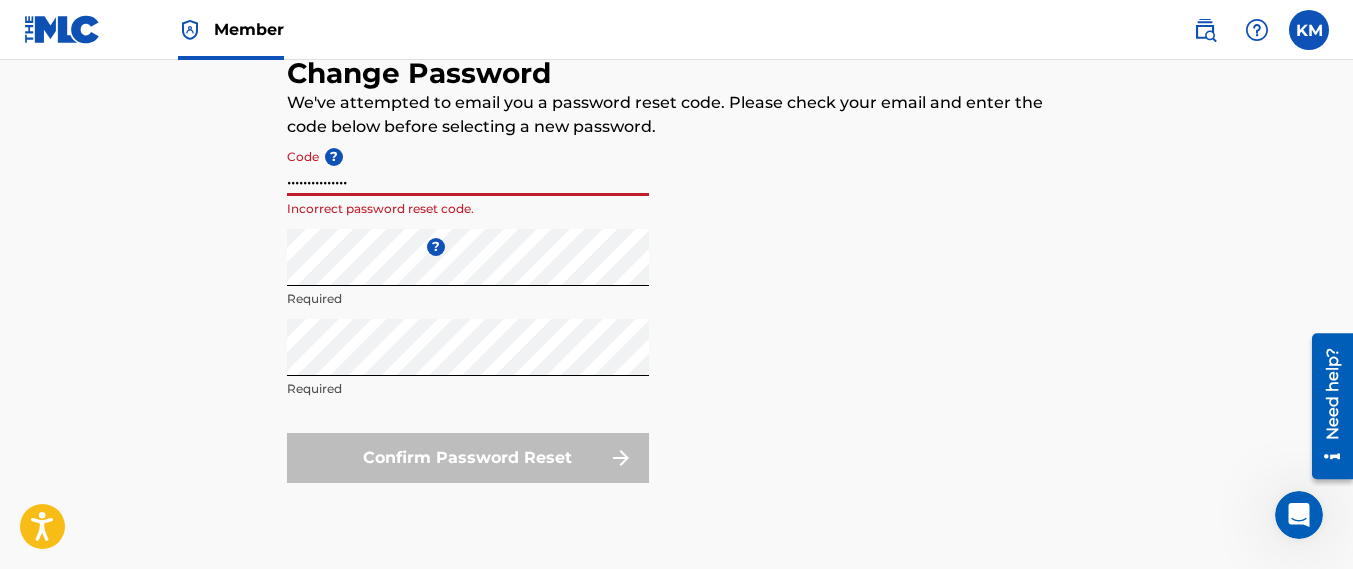 paste on "eae430bc95869459b96317a2a5ef495f" 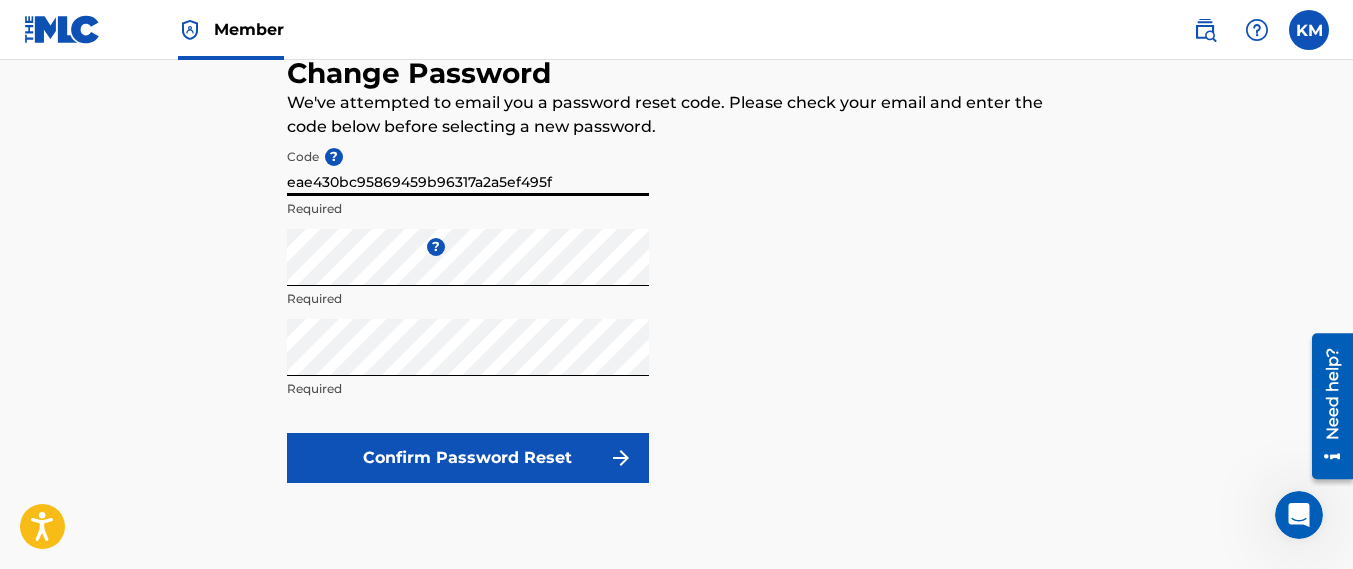 type on "eae430bc95869459b96317a2a5ef495f" 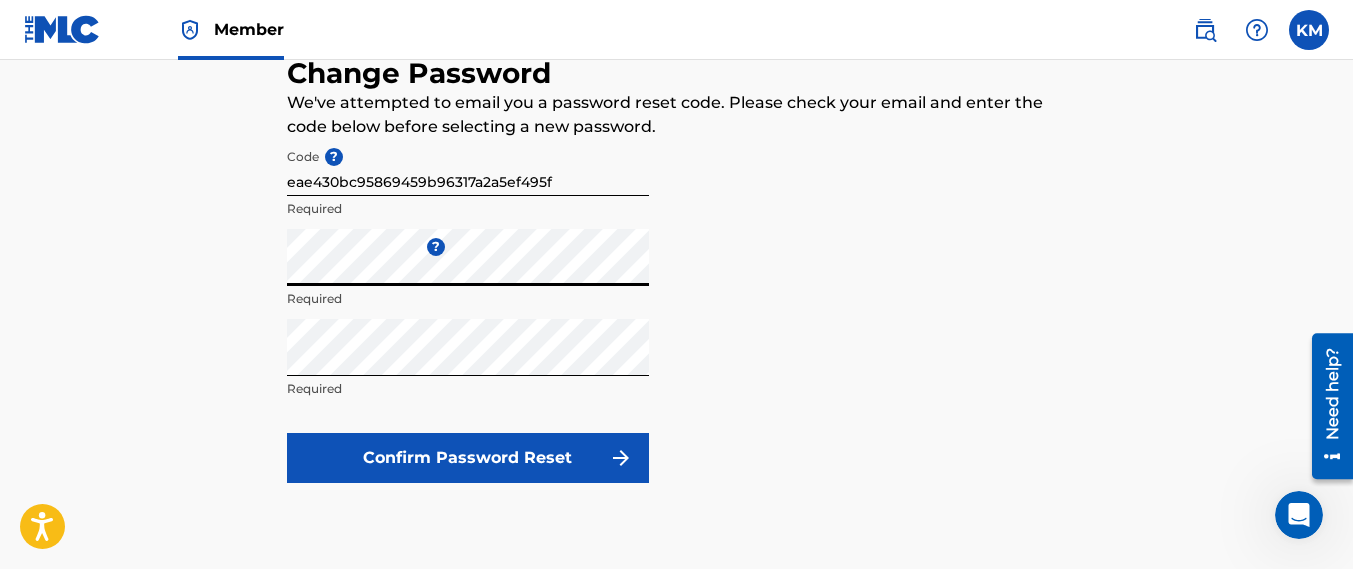 click on "Confirm Password Reset" at bounding box center [468, 458] 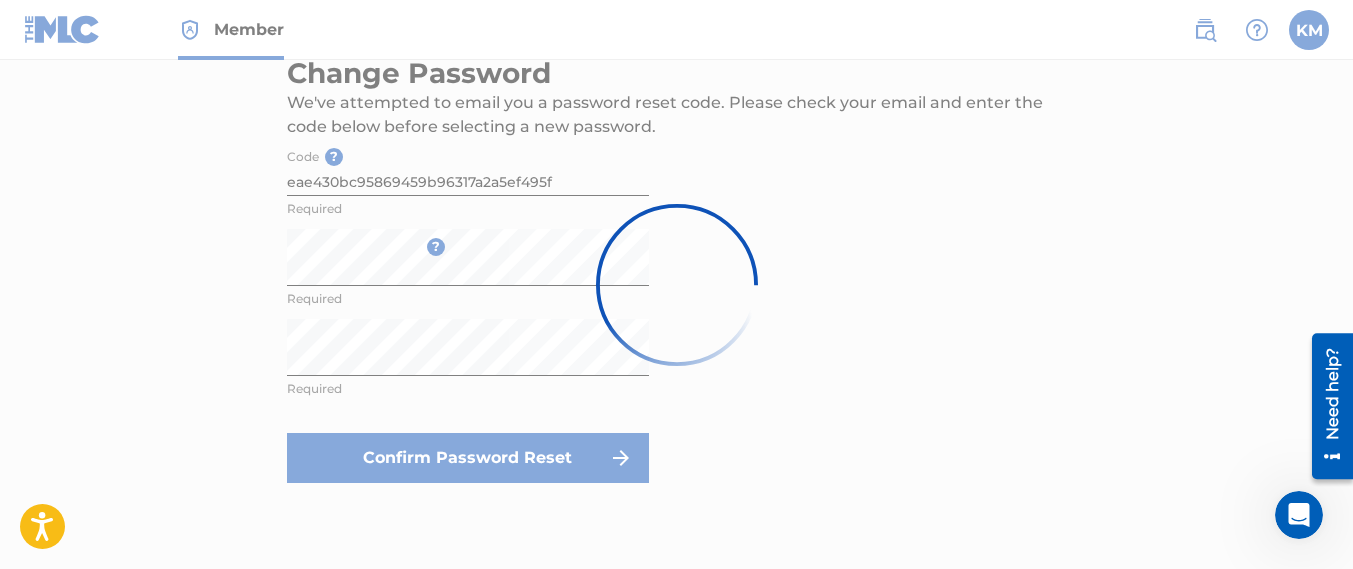 scroll, scrollTop: 0, scrollLeft: 0, axis: both 